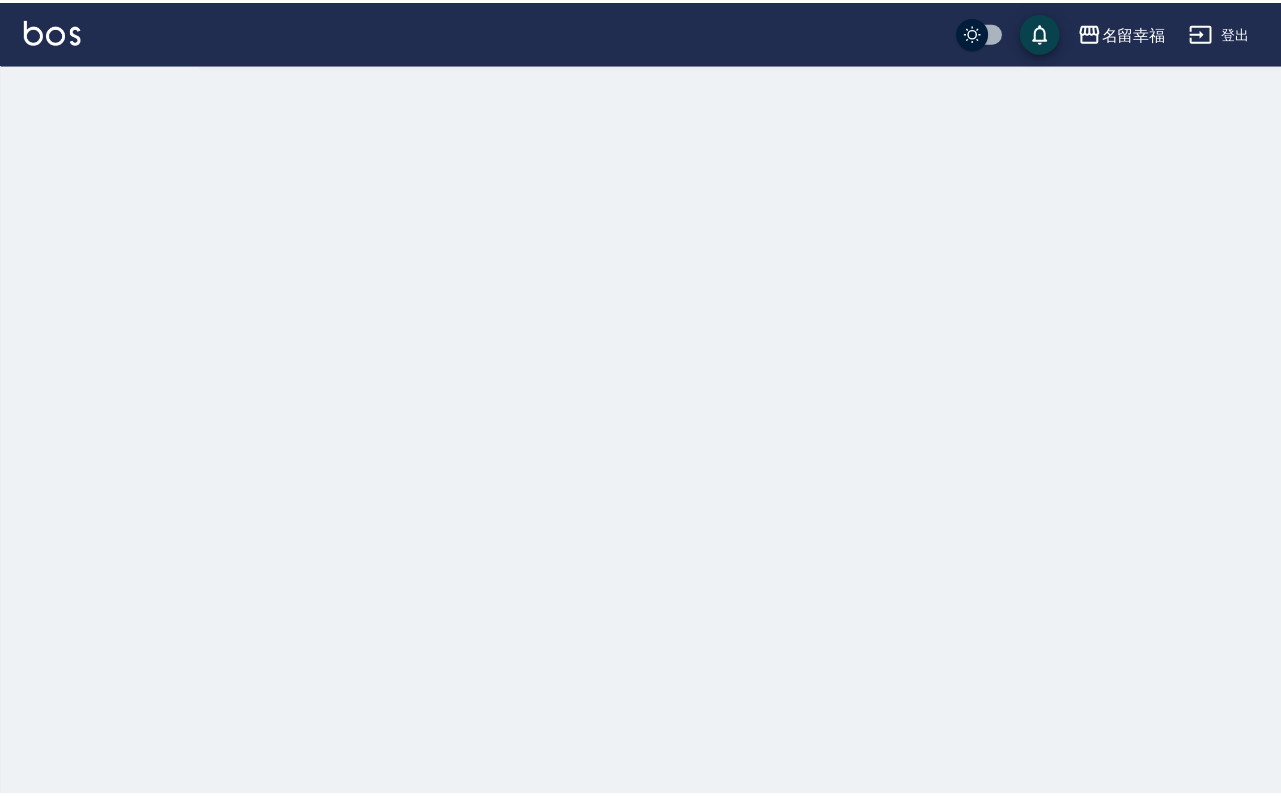 scroll, scrollTop: 0, scrollLeft: 0, axis: both 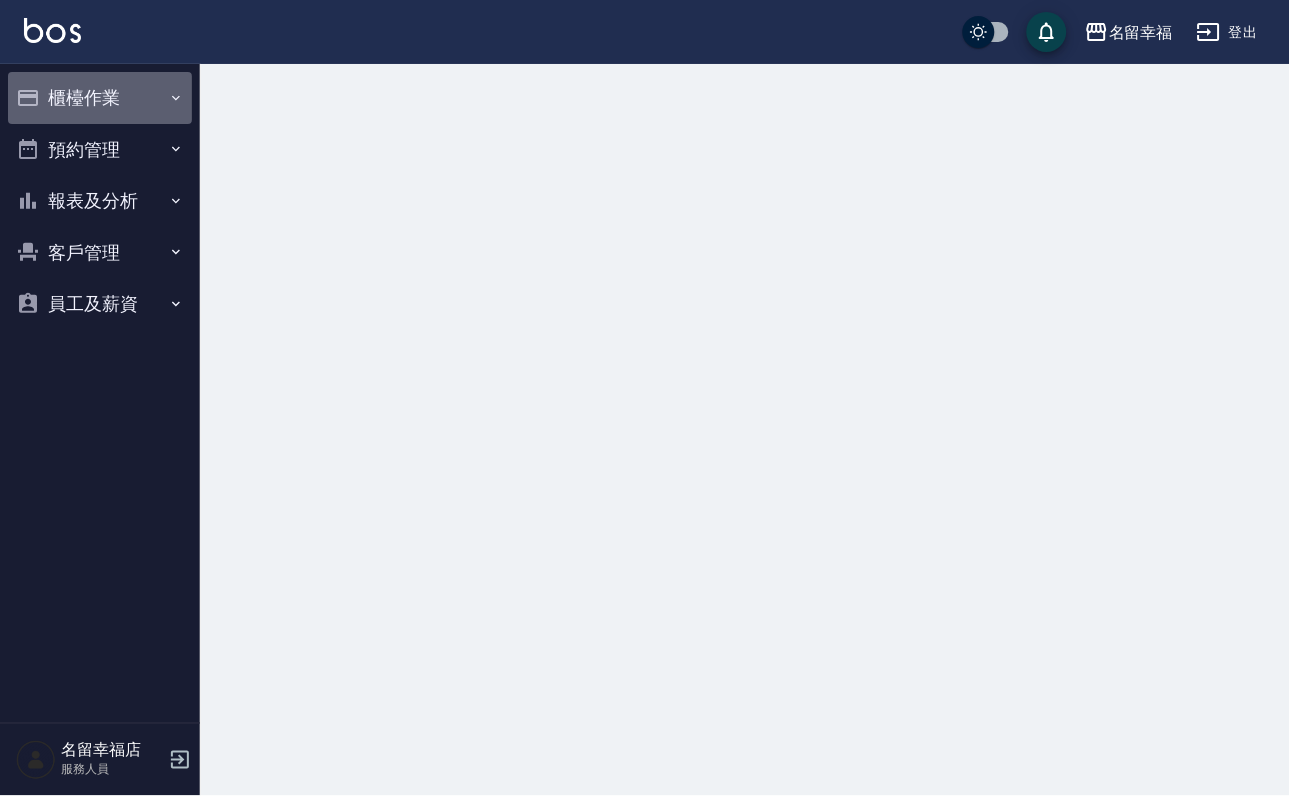 click on "櫃檯作業" at bounding box center (100, 98) 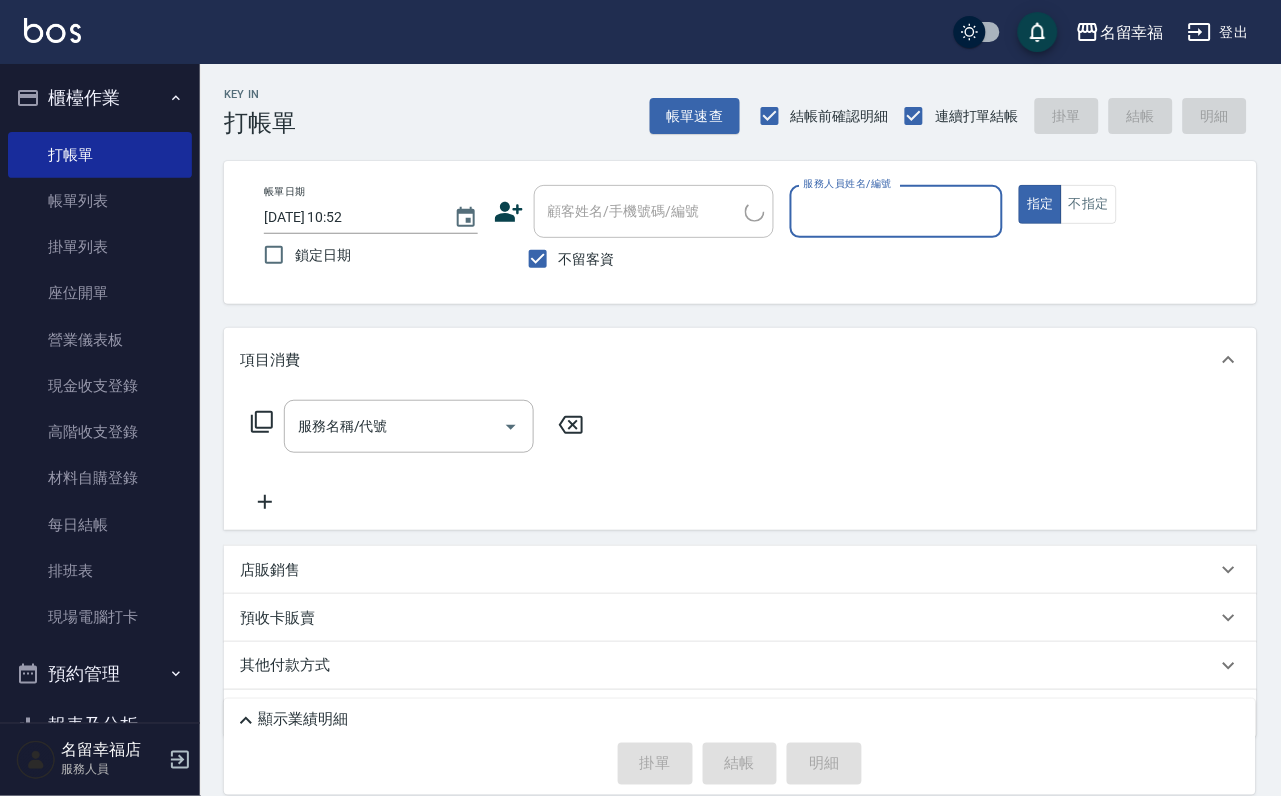 scroll, scrollTop: 229, scrollLeft: 0, axis: vertical 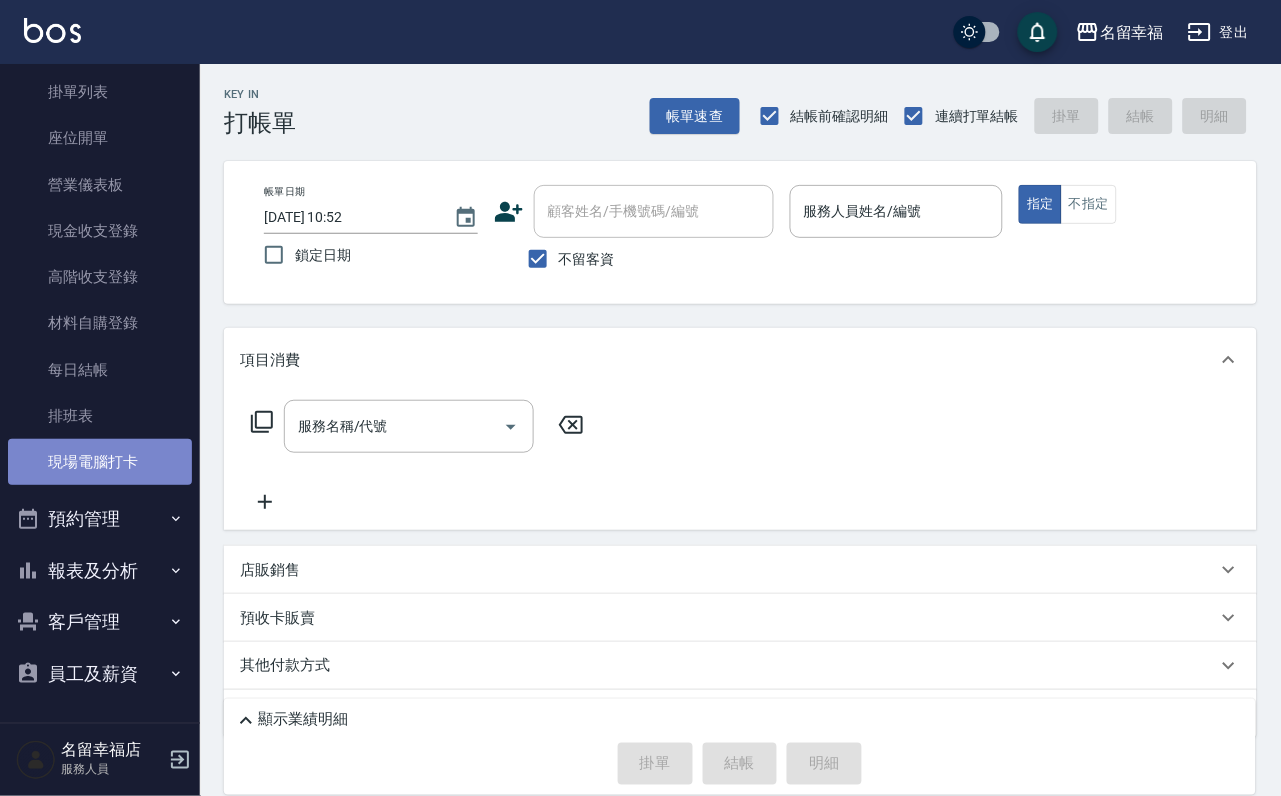 click on "現場電腦打卡" at bounding box center (100, 462) 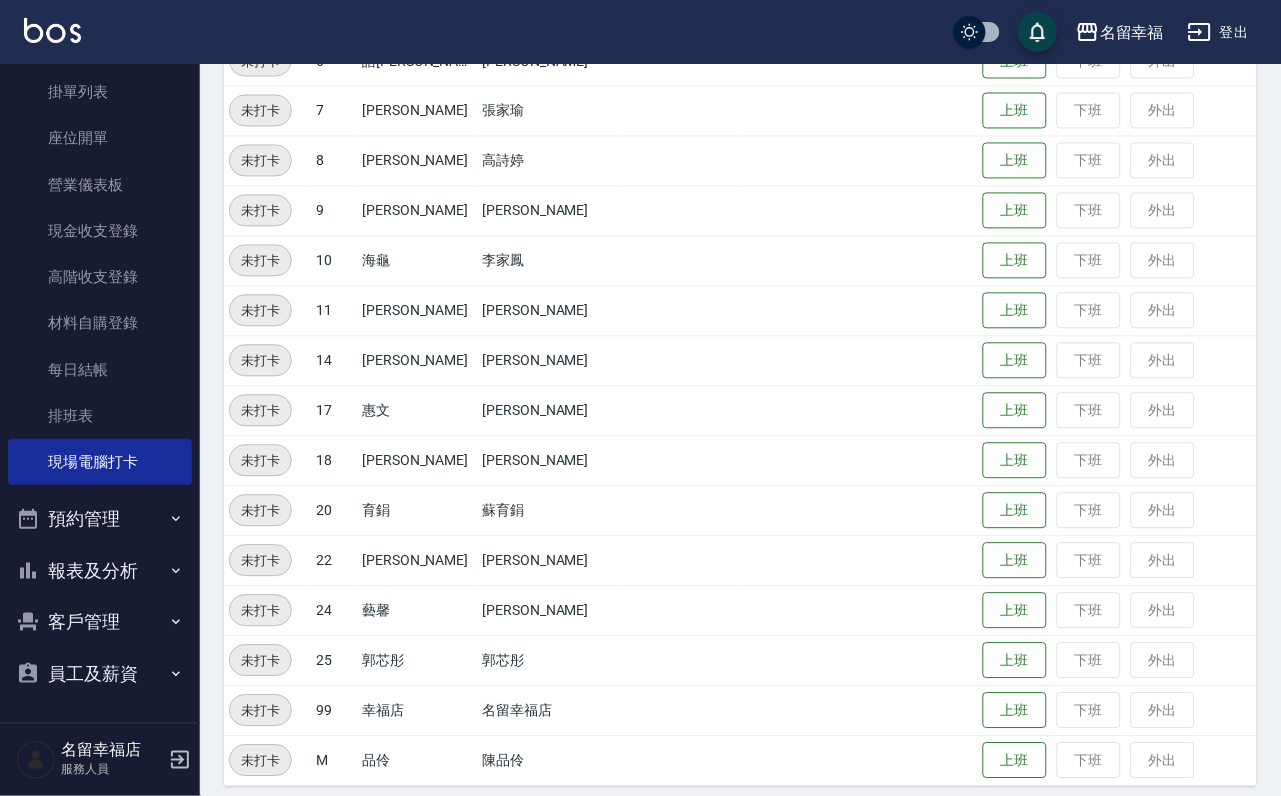 scroll, scrollTop: 655, scrollLeft: 0, axis: vertical 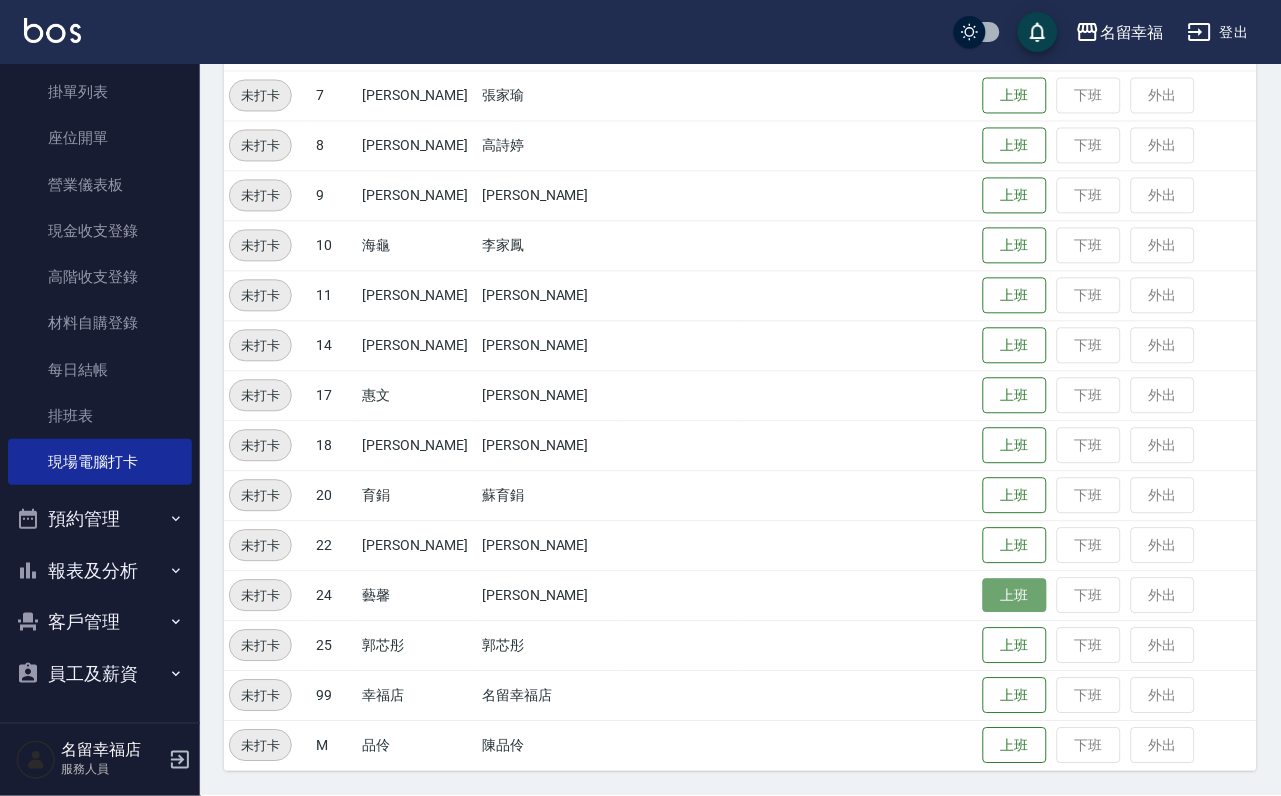 click on "上班" at bounding box center [1015, 596] 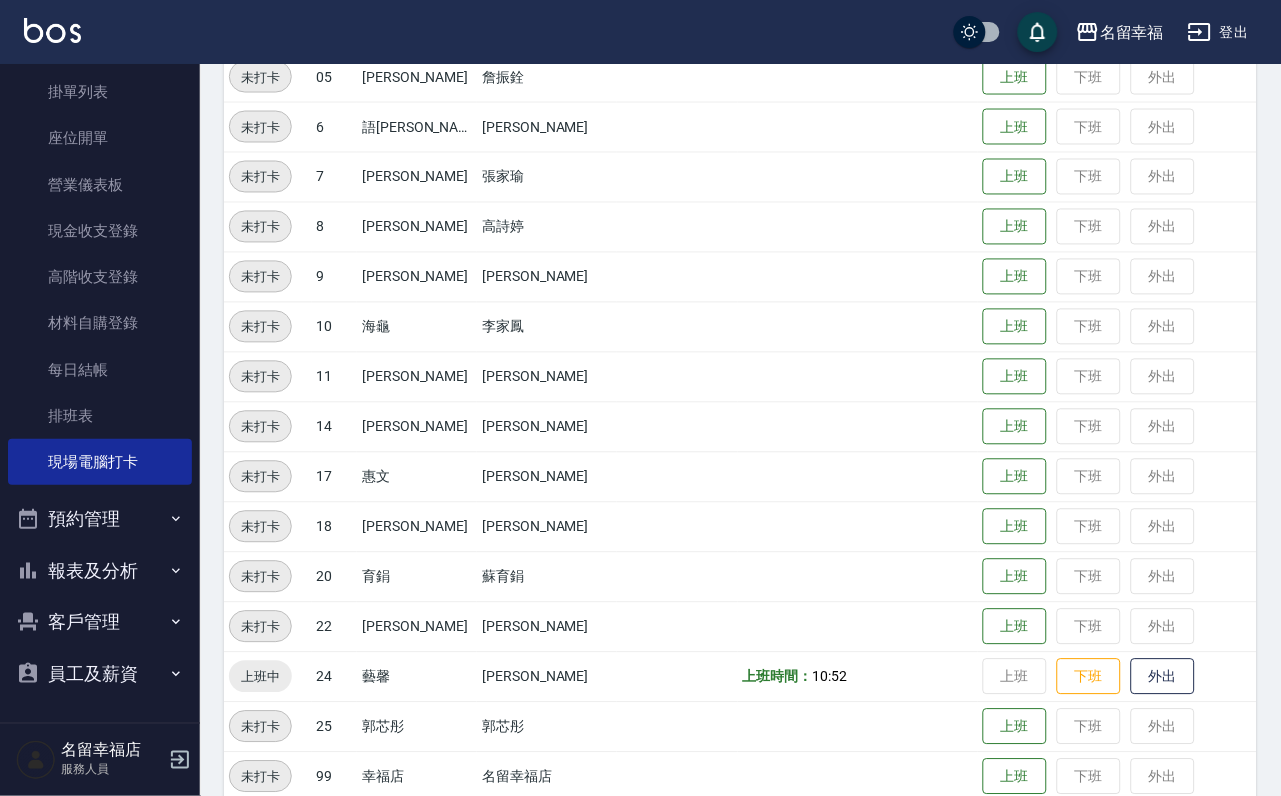 scroll, scrollTop: 655, scrollLeft: 0, axis: vertical 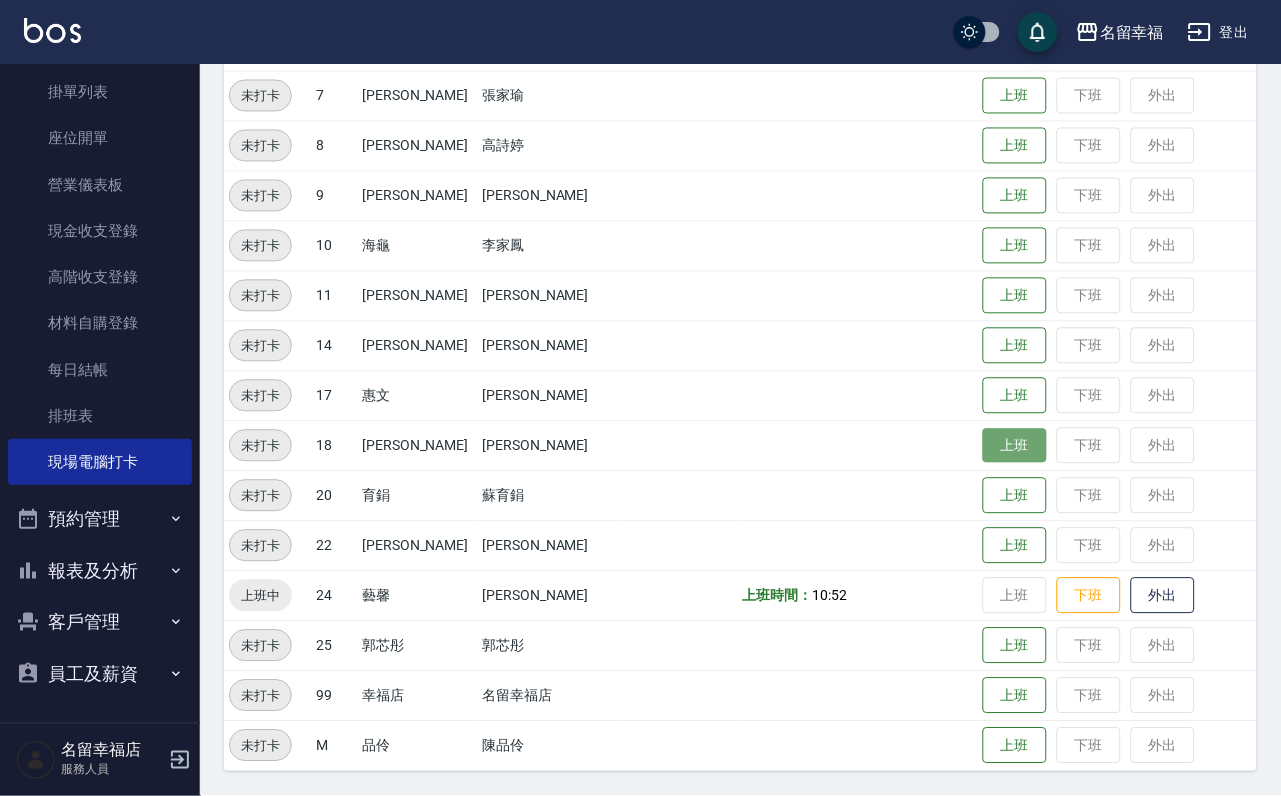click on "上班" at bounding box center (1015, 446) 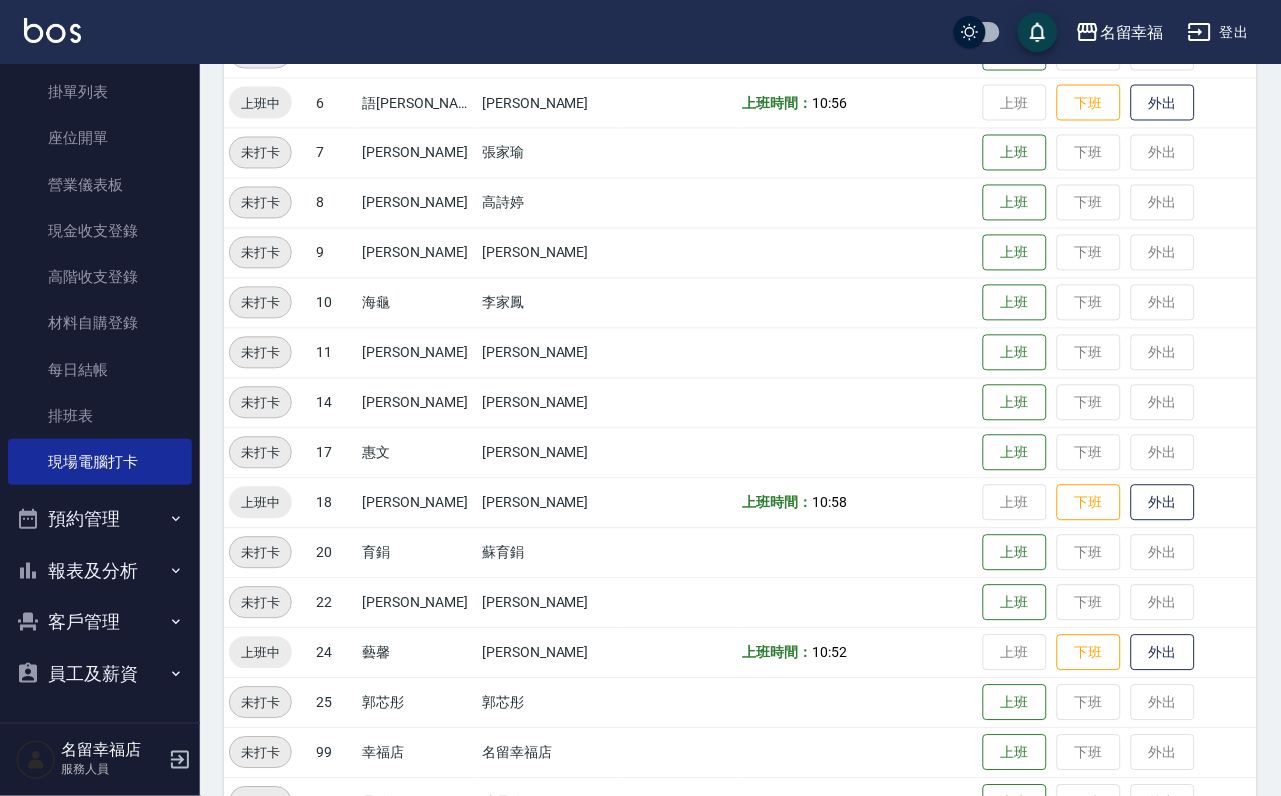 scroll, scrollTop: 655, scrollLeft: 0, axis: vertical 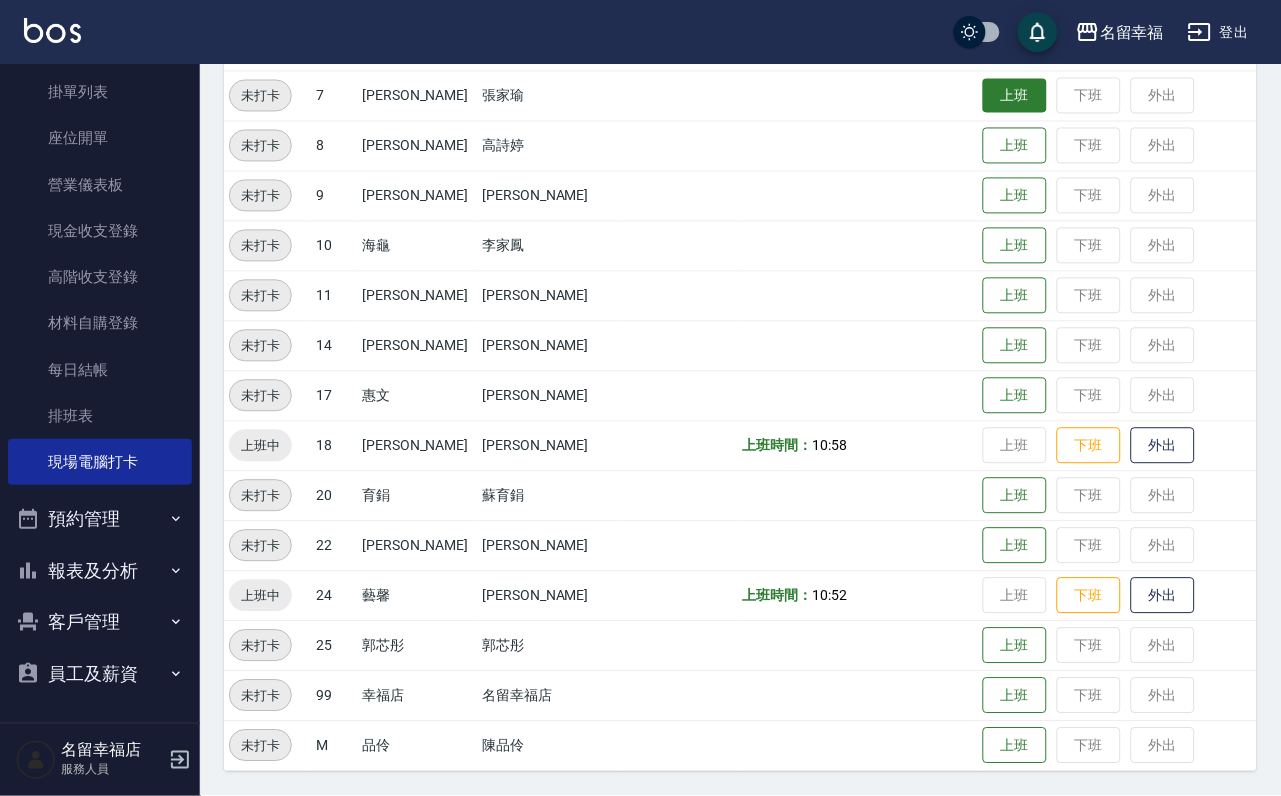click on "上班" at bounding box center [1015, 96] 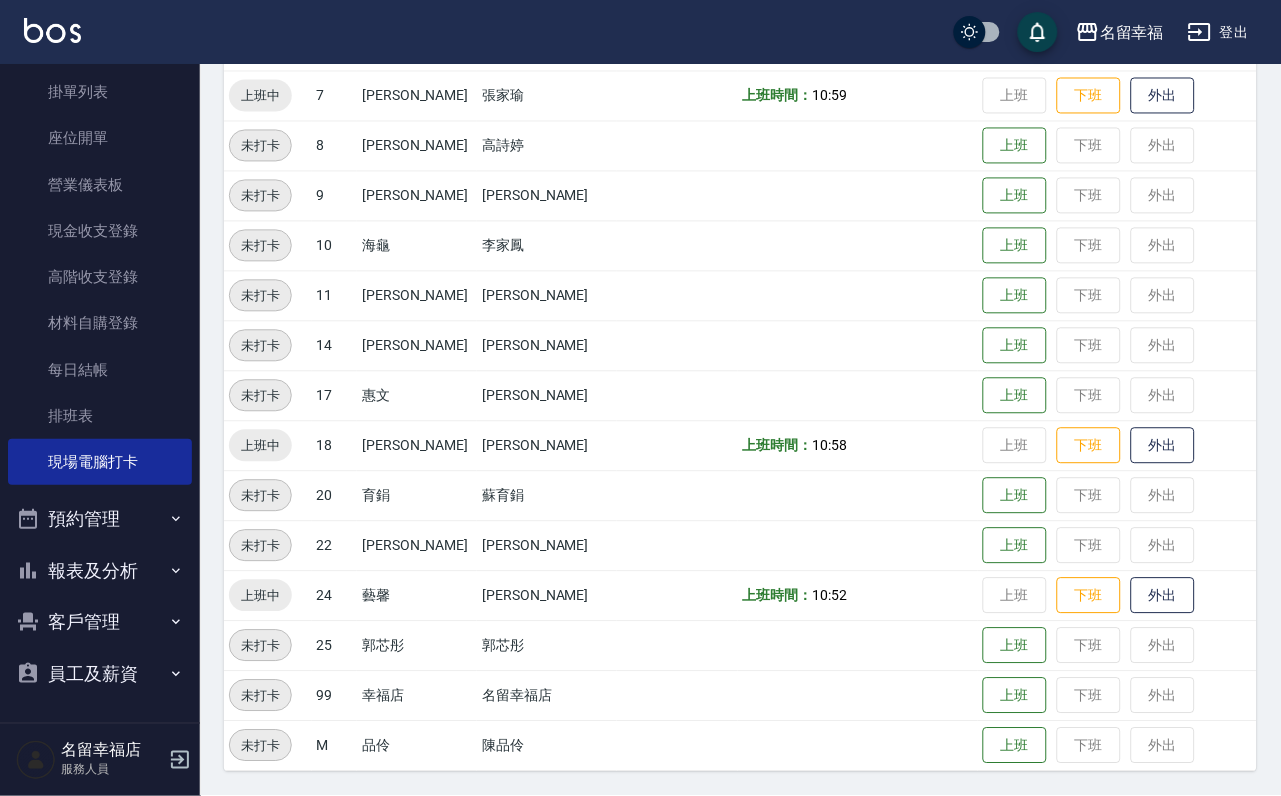 scroll, scrollTop: 355, scrollLeft: 0, axis: vertical 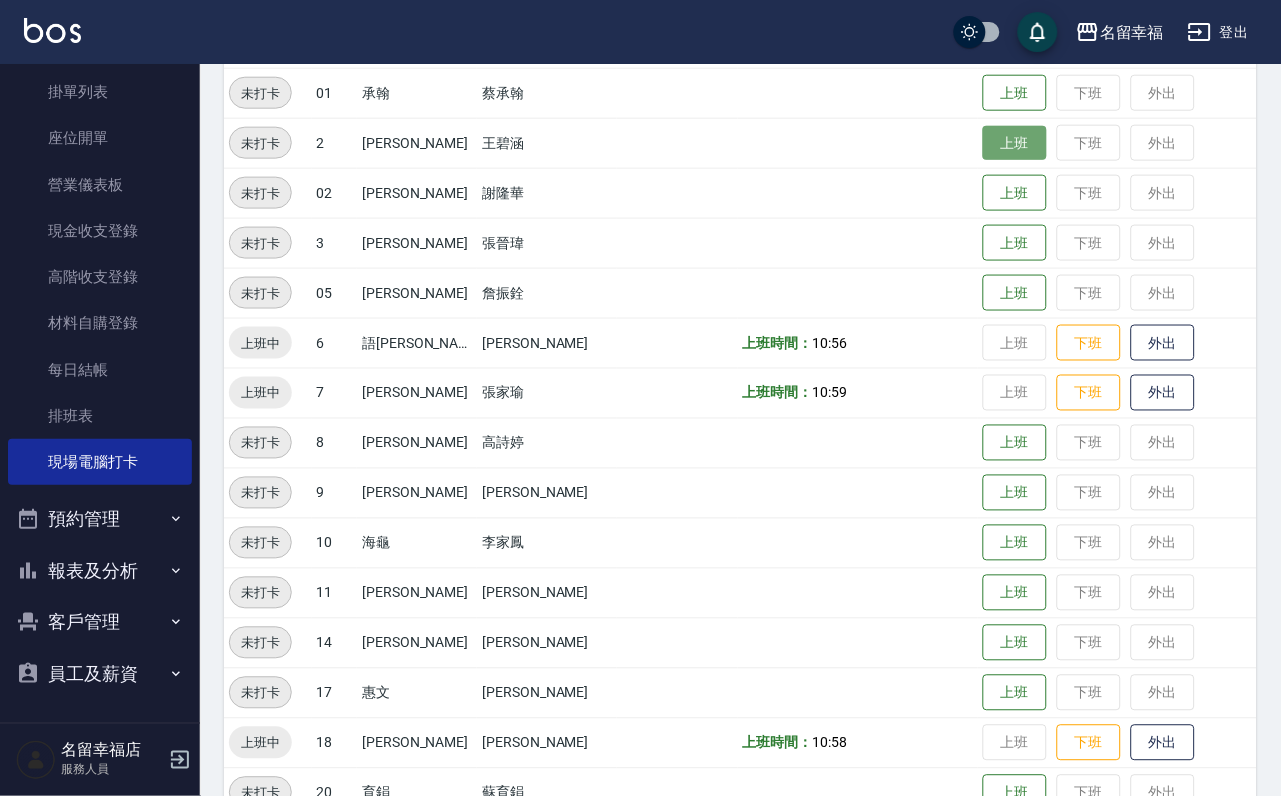 click on "上班" at bounding box center (1015, 143) 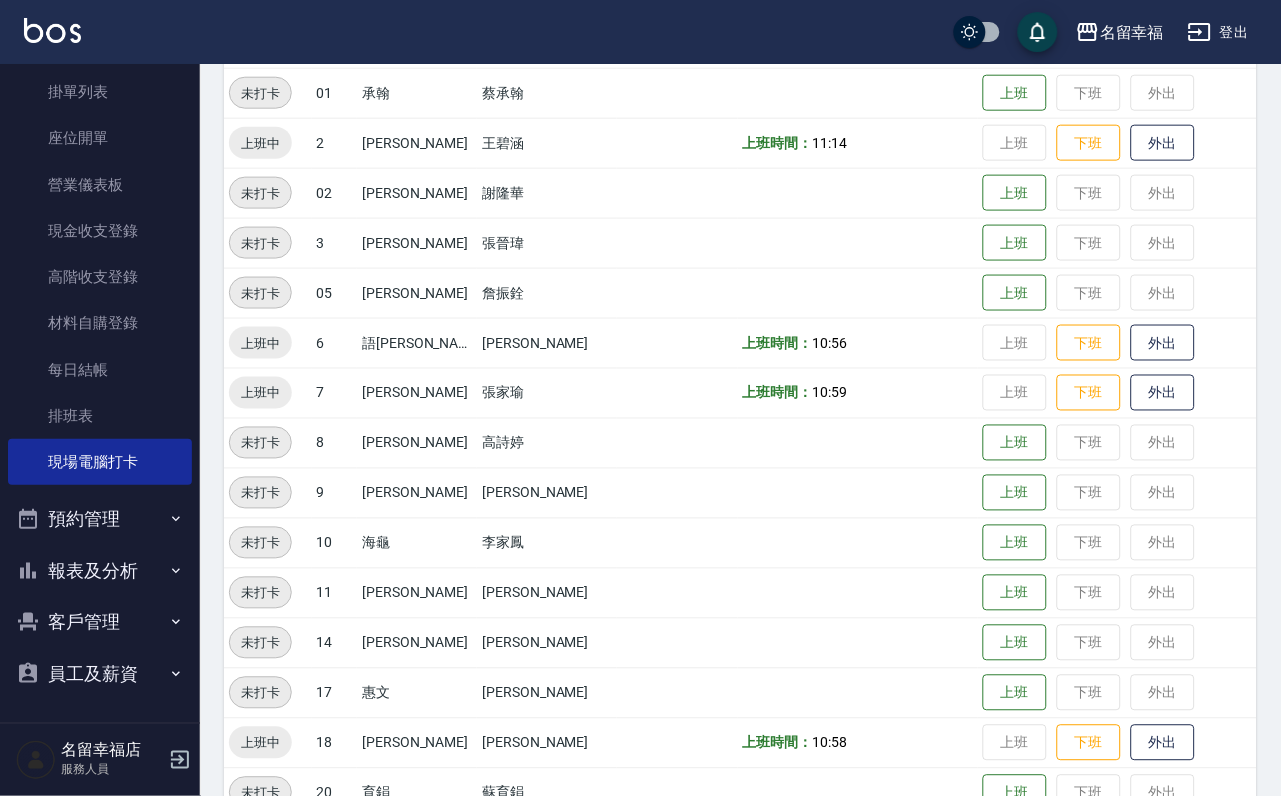 click on "客戶管理" at bounding box center [100, 622] 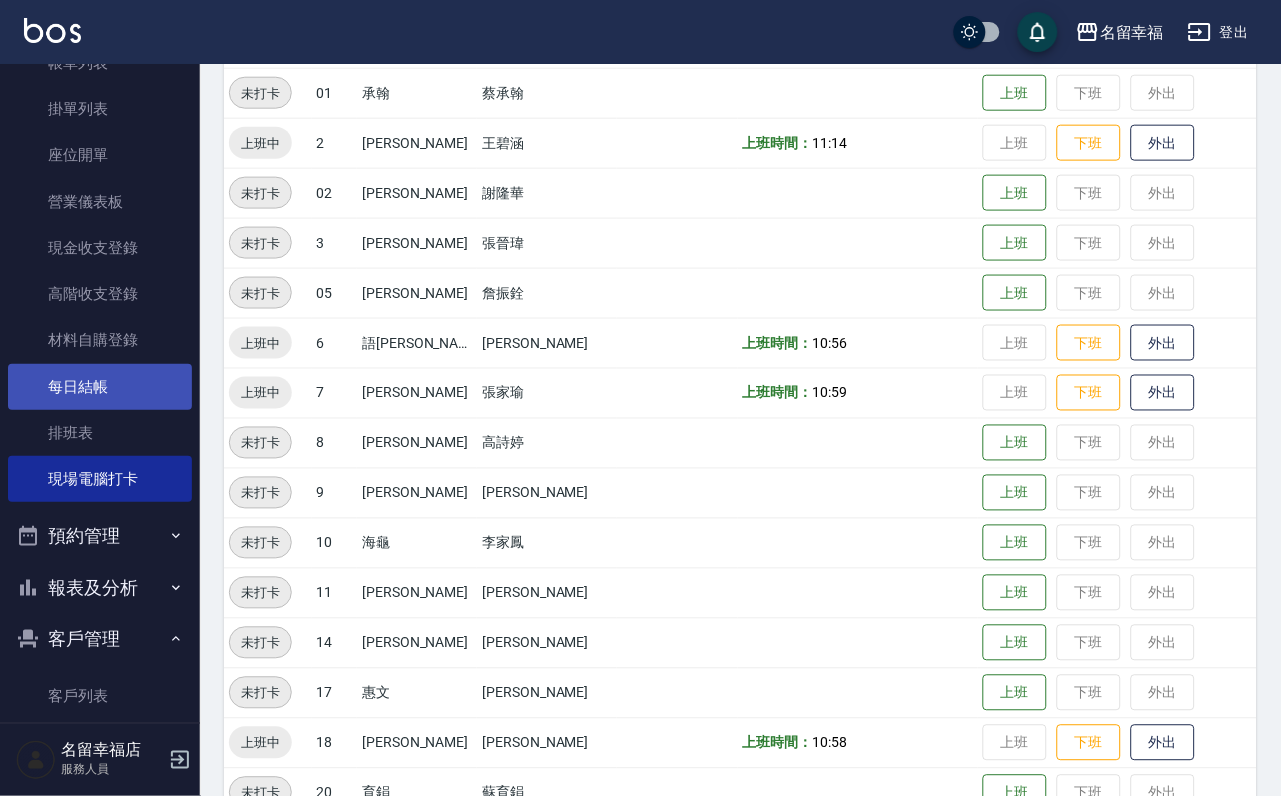 scroll, scrollTop: 0, scrollLeft: 0, axis: both 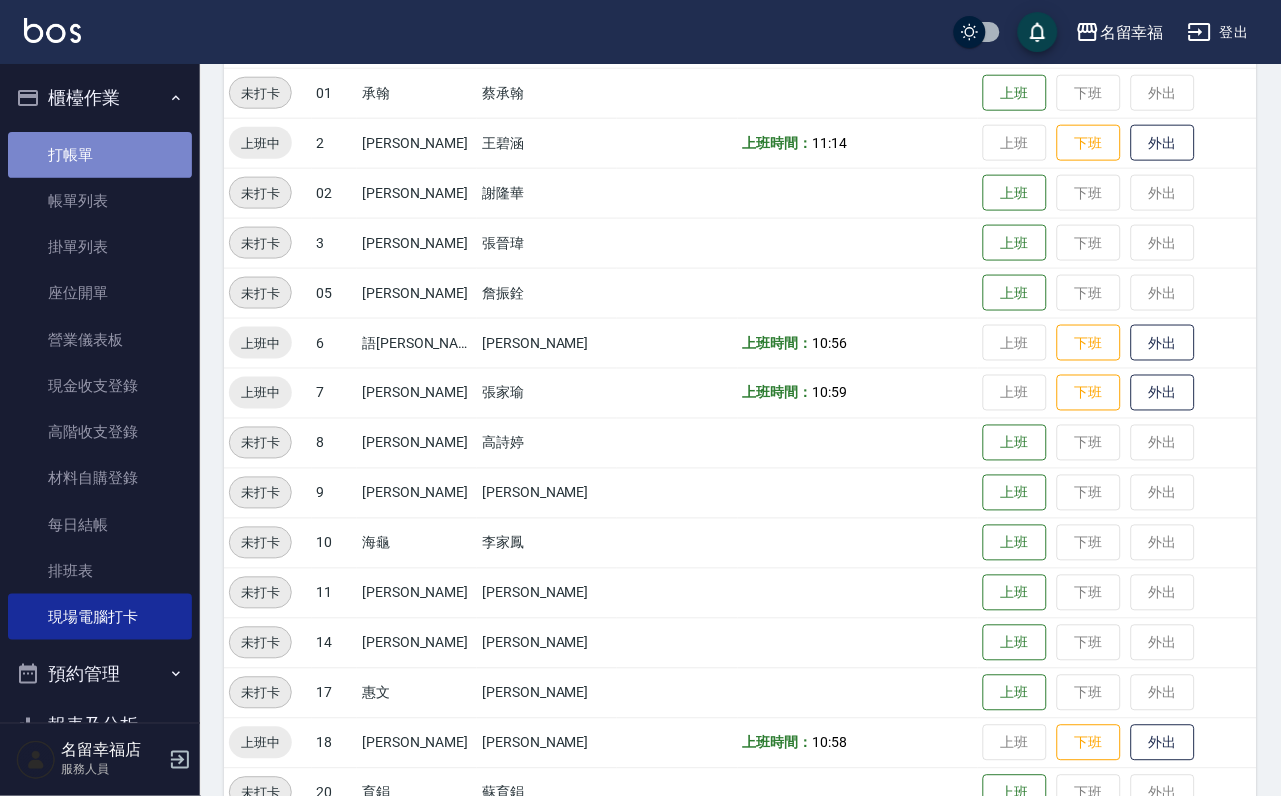 click on "打帳單" at bounding box center (100, 155) 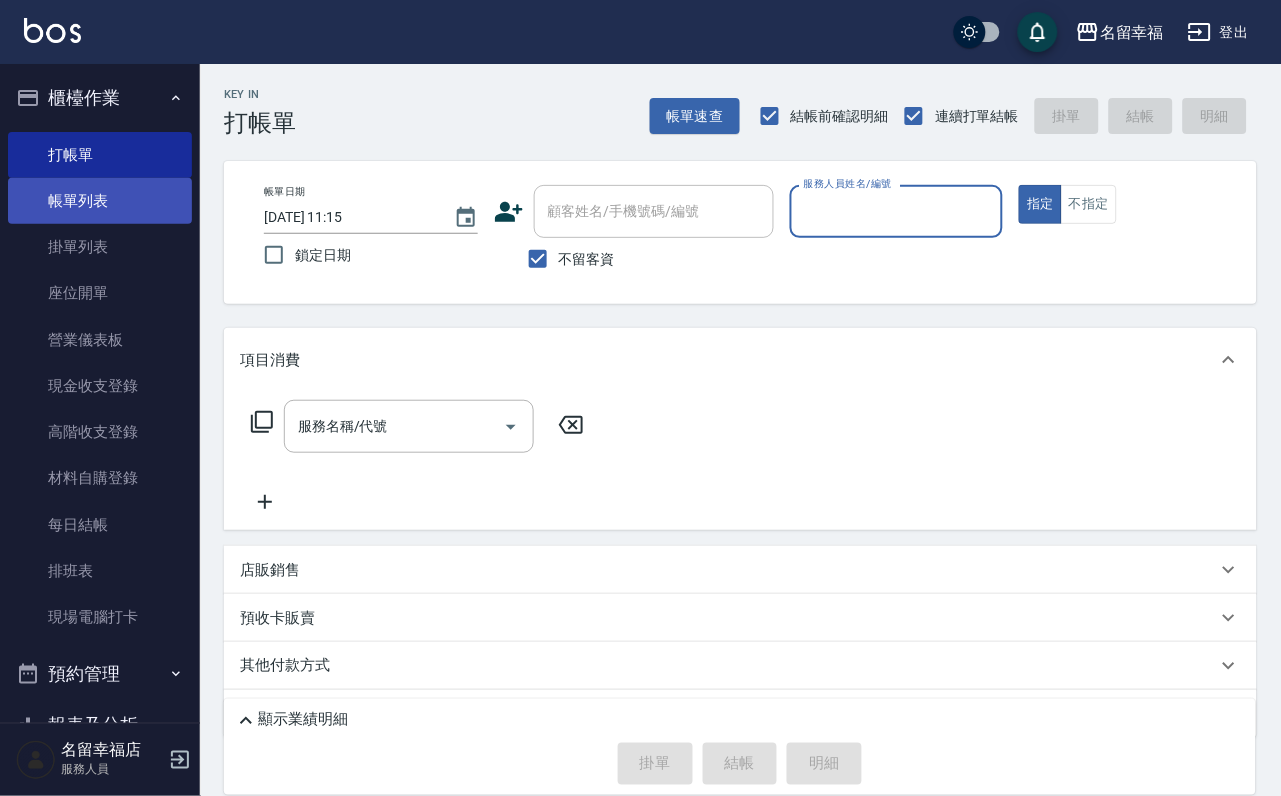 click on "帳單列表" at bounding box center (100, 201) 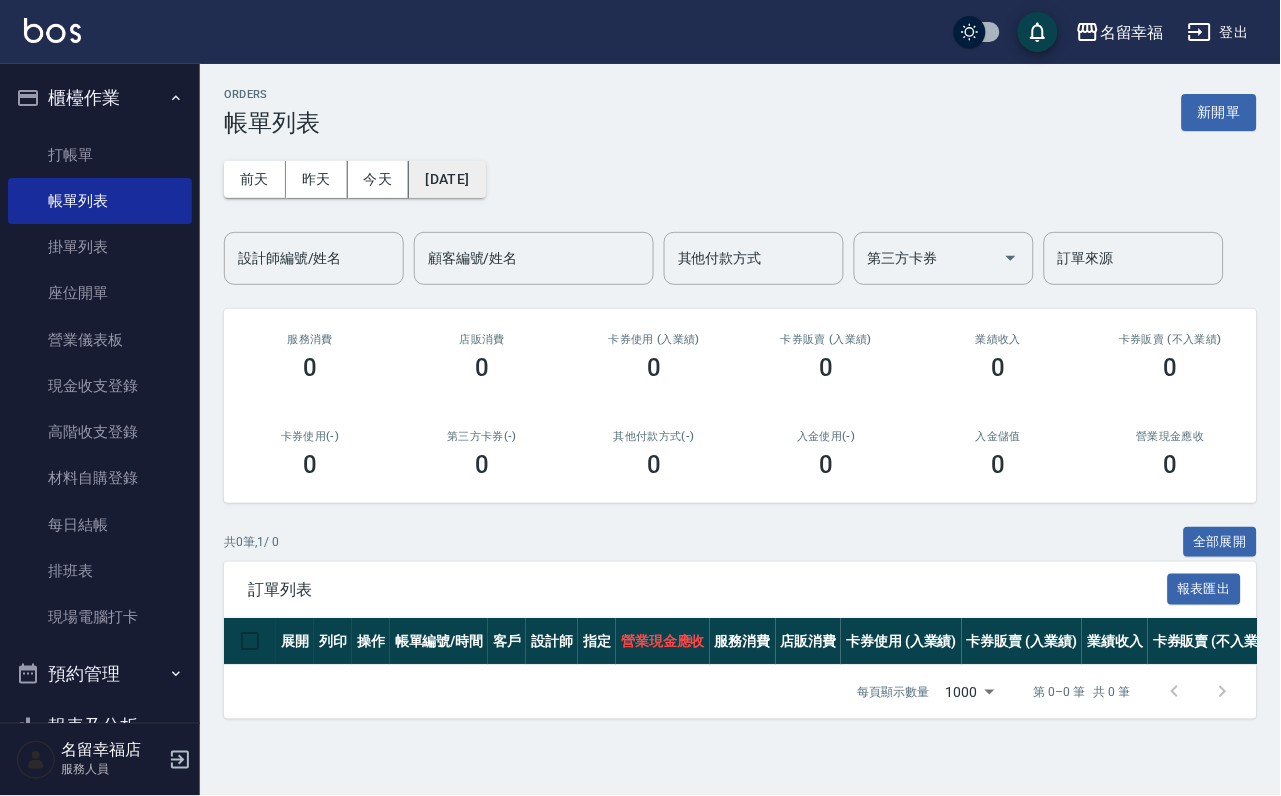 click on "[DATE]" at bounding box center [447, 179] 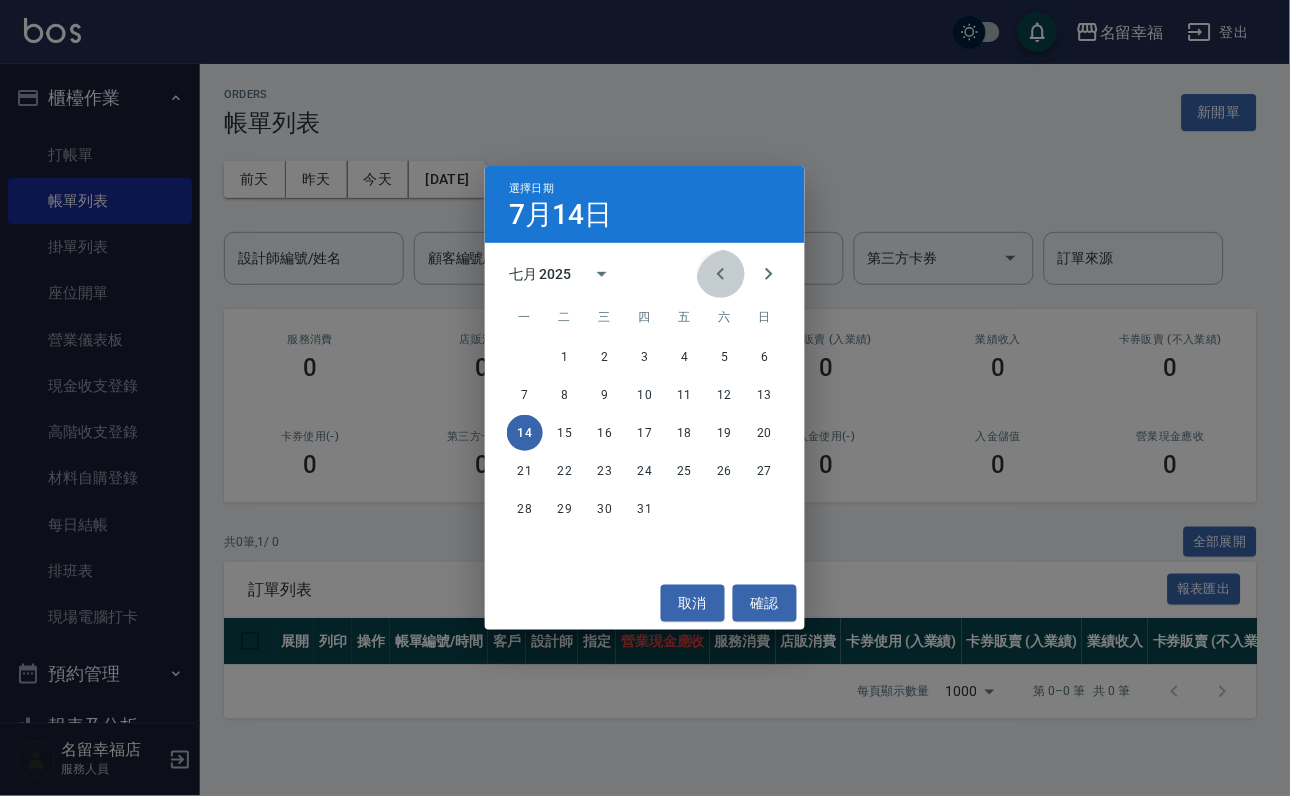 click 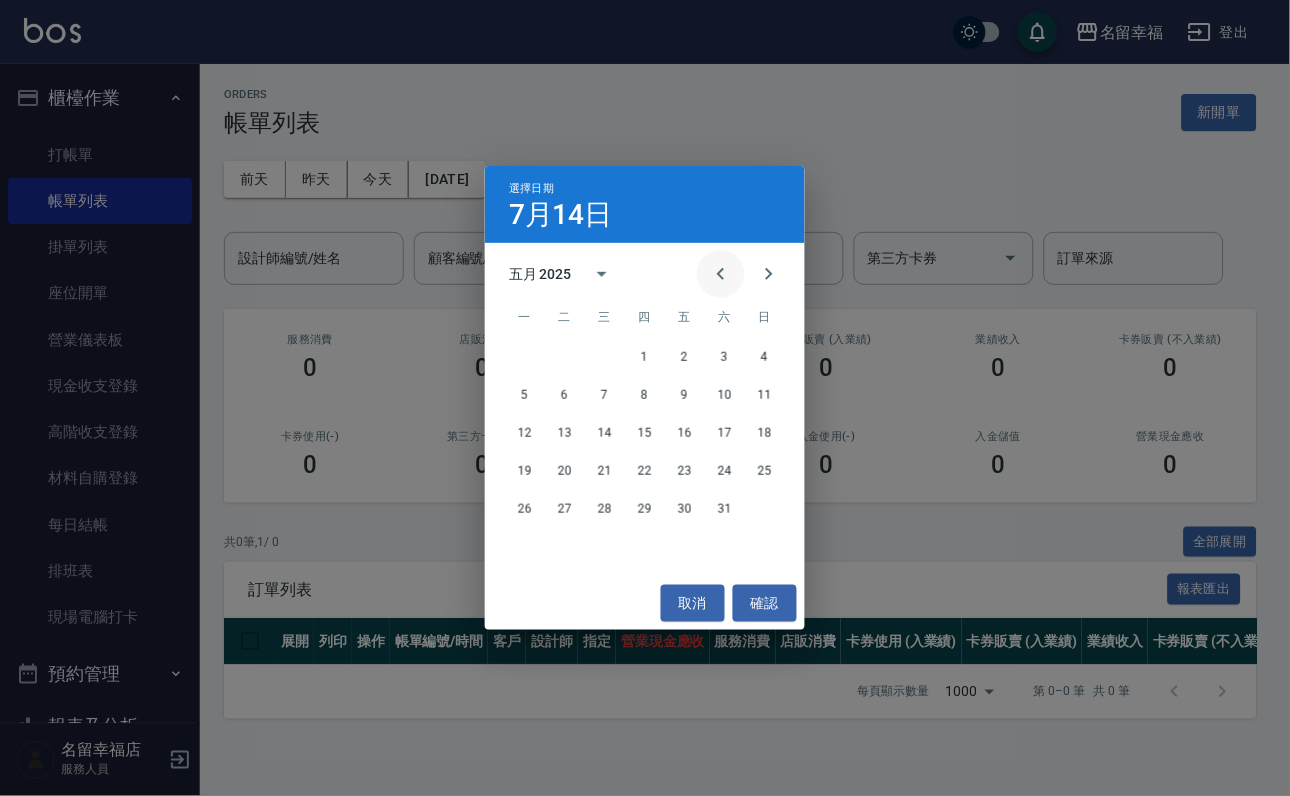 click 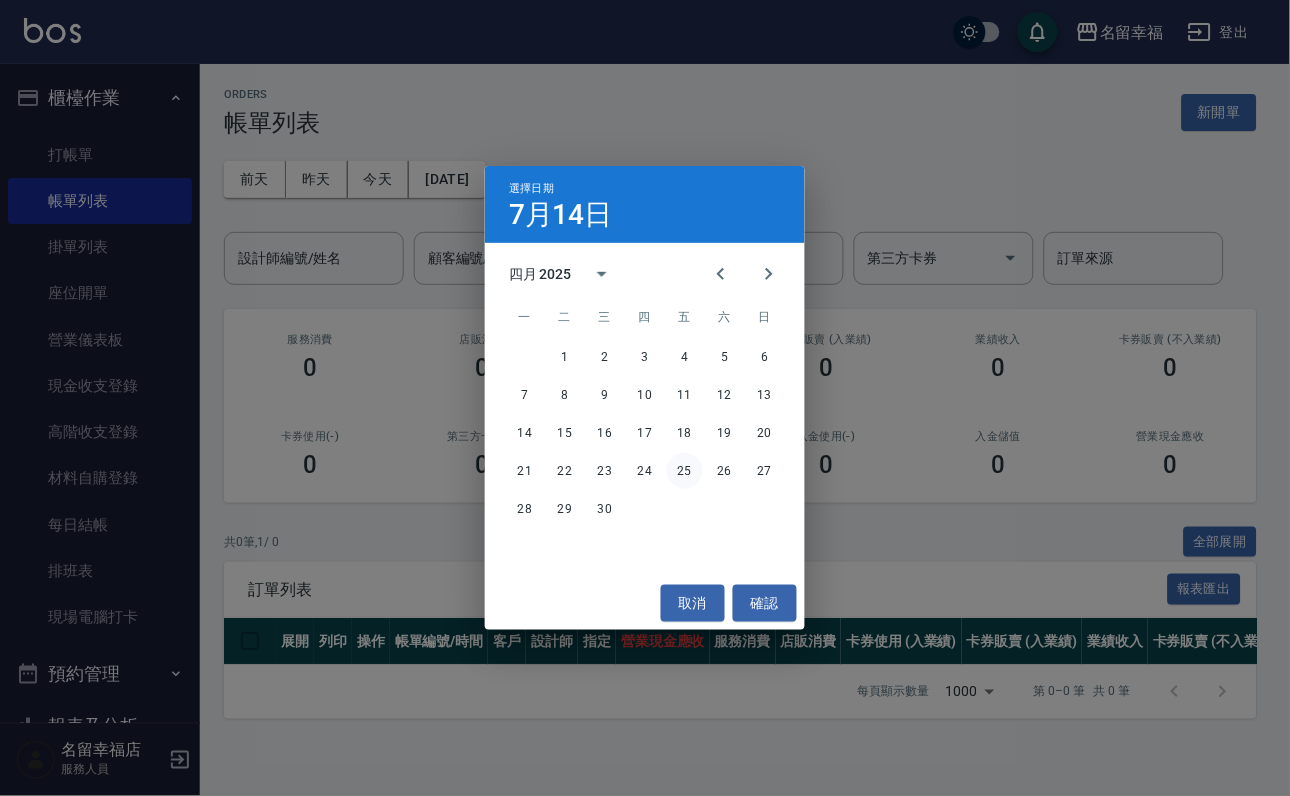 click on "25" at bounding box center [685, 471] 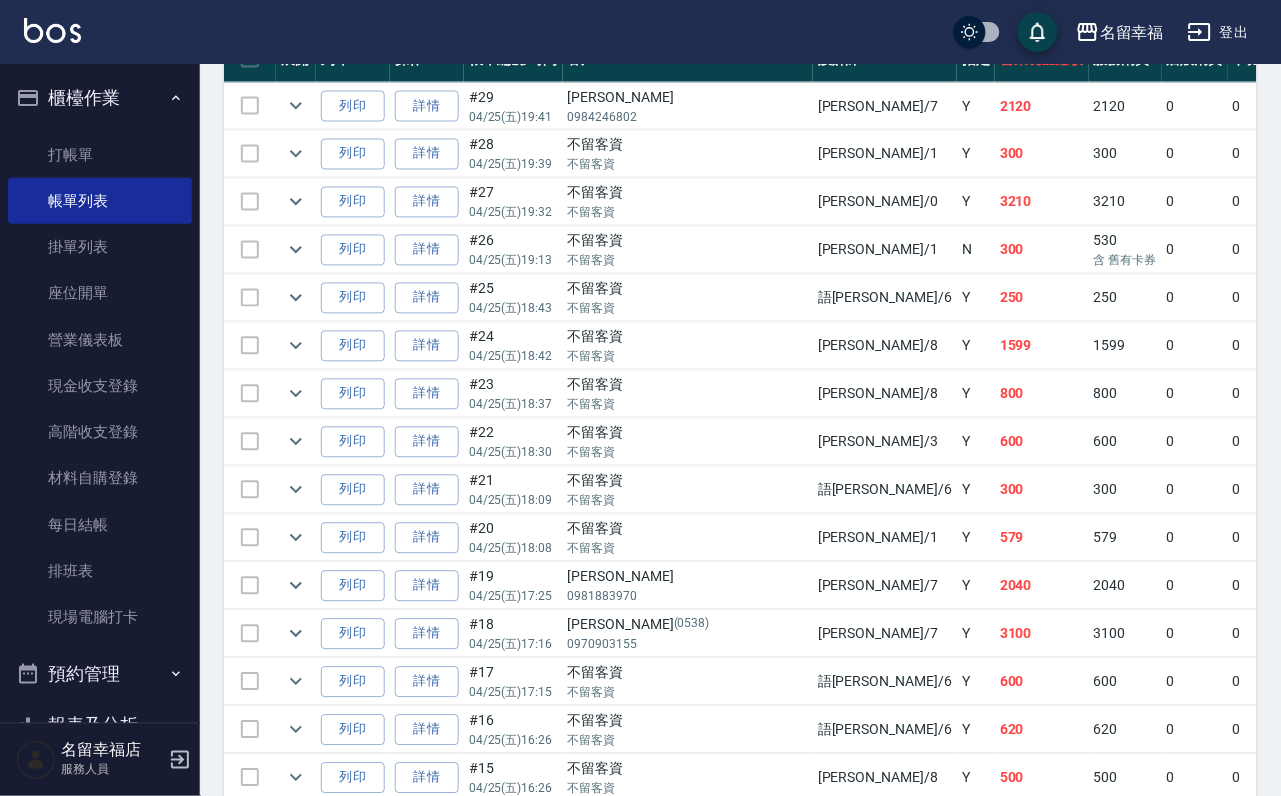 scroll, scrollTop: 819, scrollLeft: 0, axis: vertical 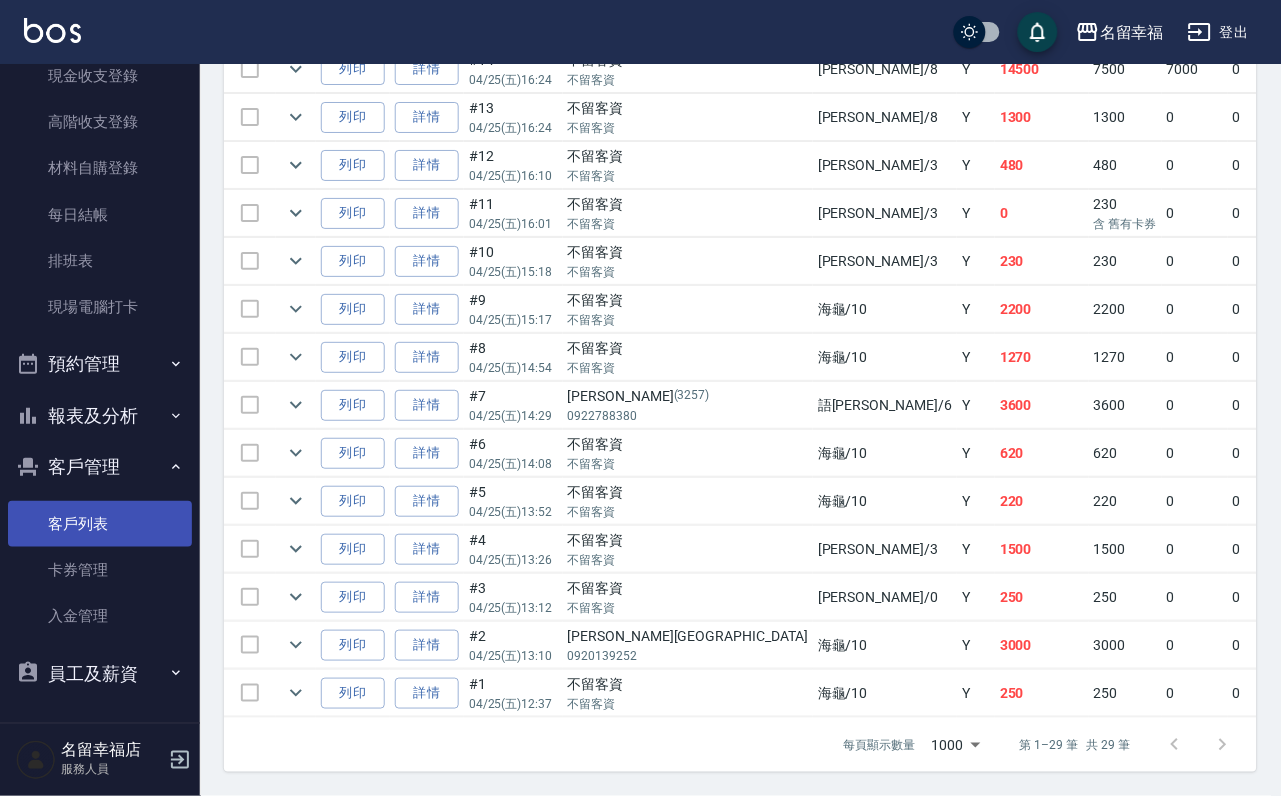 click on "客戶列表" at bounding box center (100, 524) 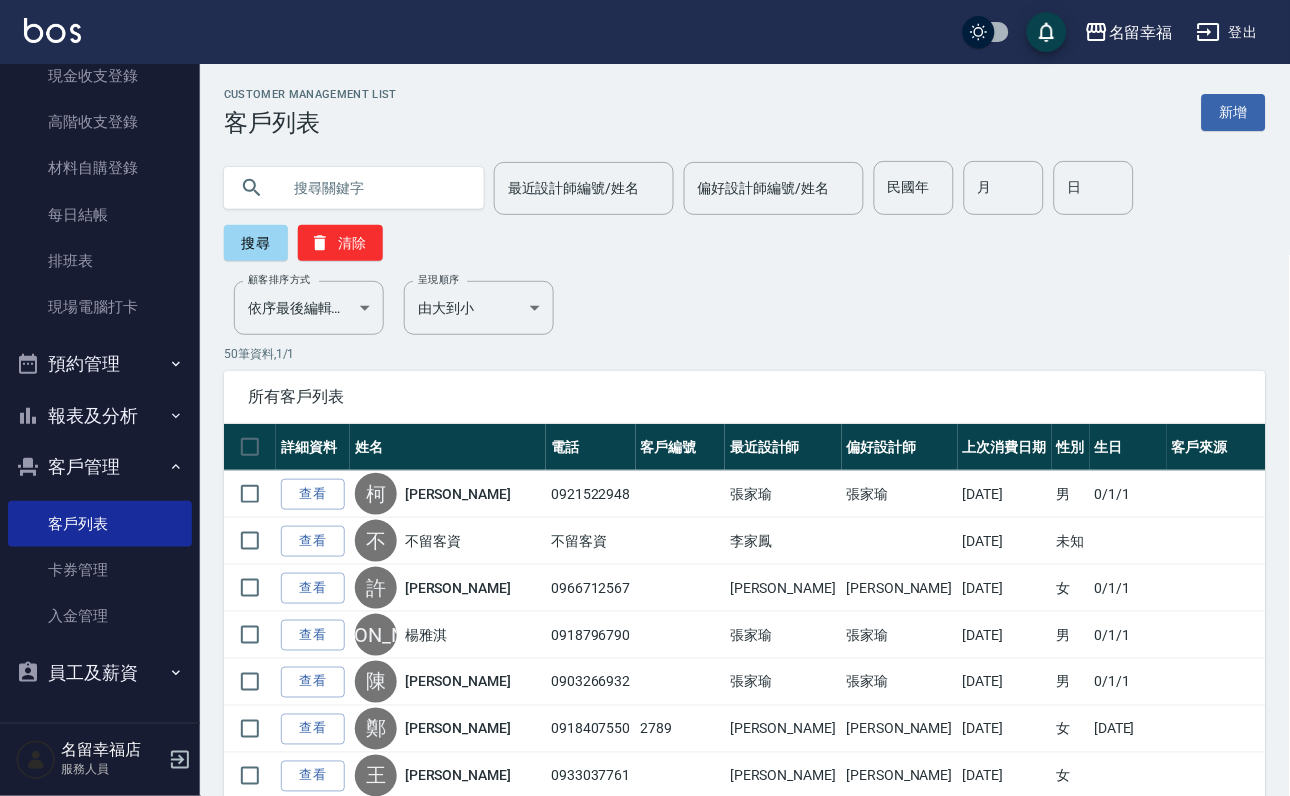 click at bounding box center [374, 188] 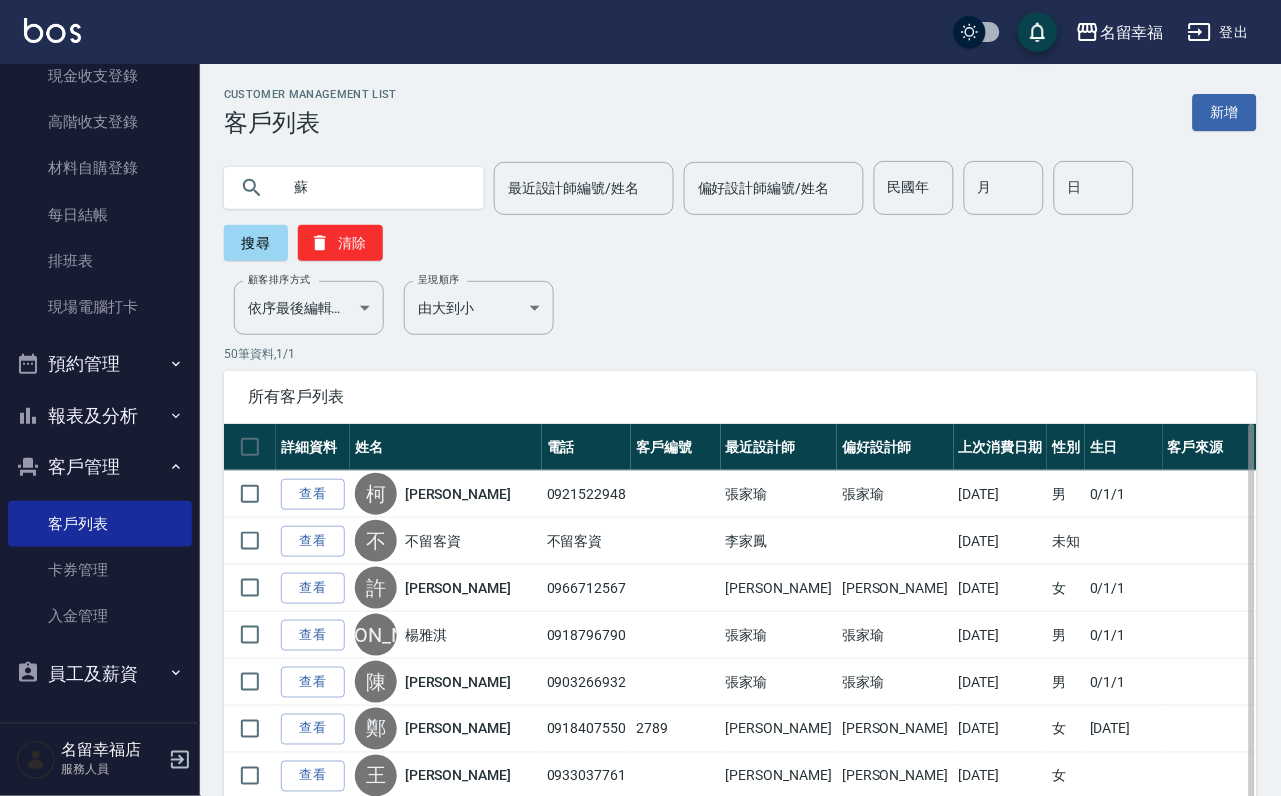type on "蘇" 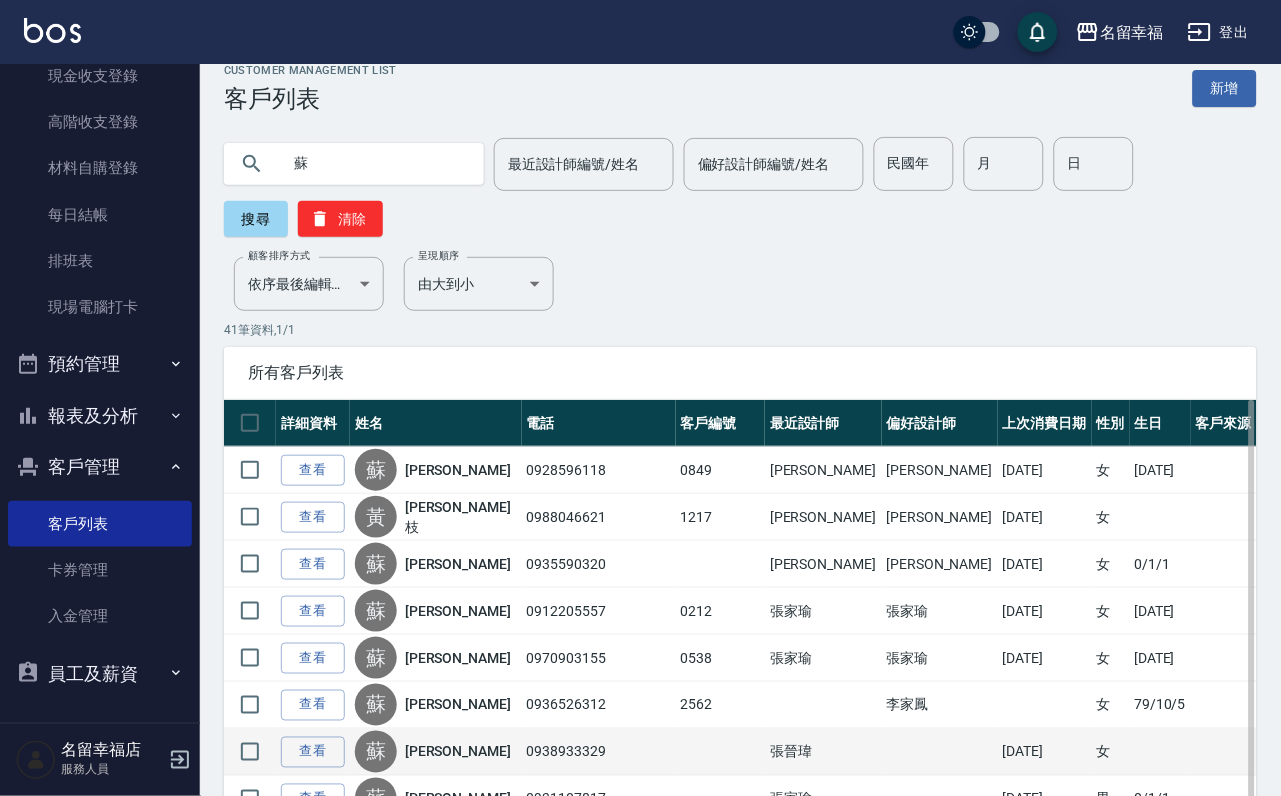 scroll, scrollTop: 150, scrollLeft: 0, axis: vertical 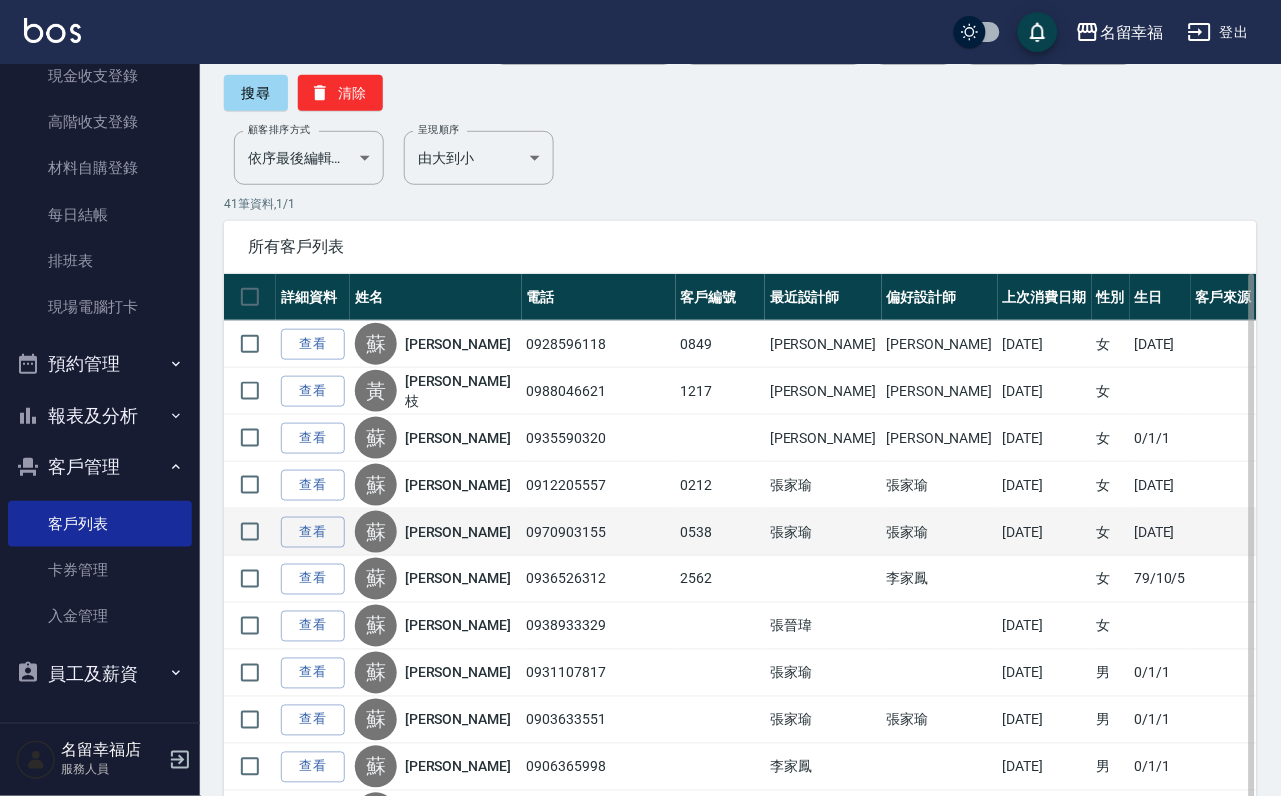 click on "[PERSON_NAME]" at bounding box center (458, 532) 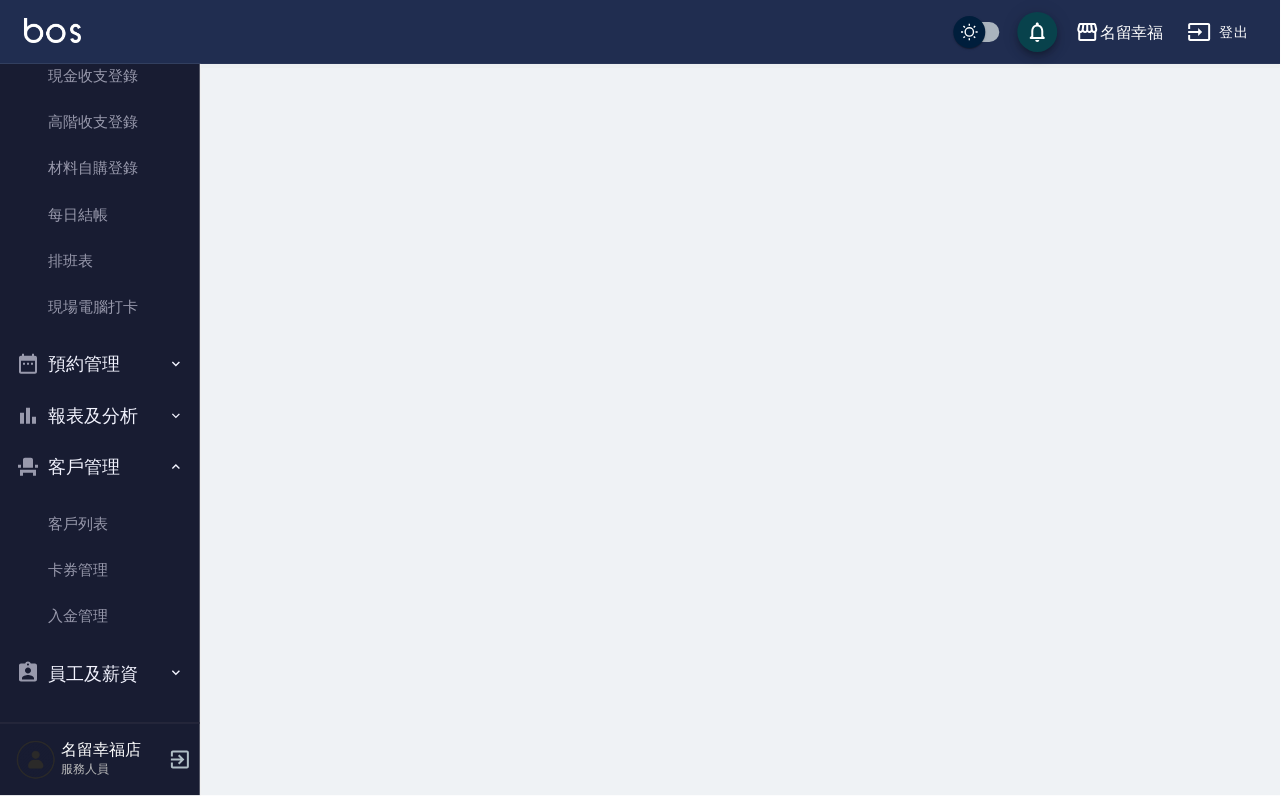 scroll, scrollTop: 0, scrollLeft: 0, axis: both 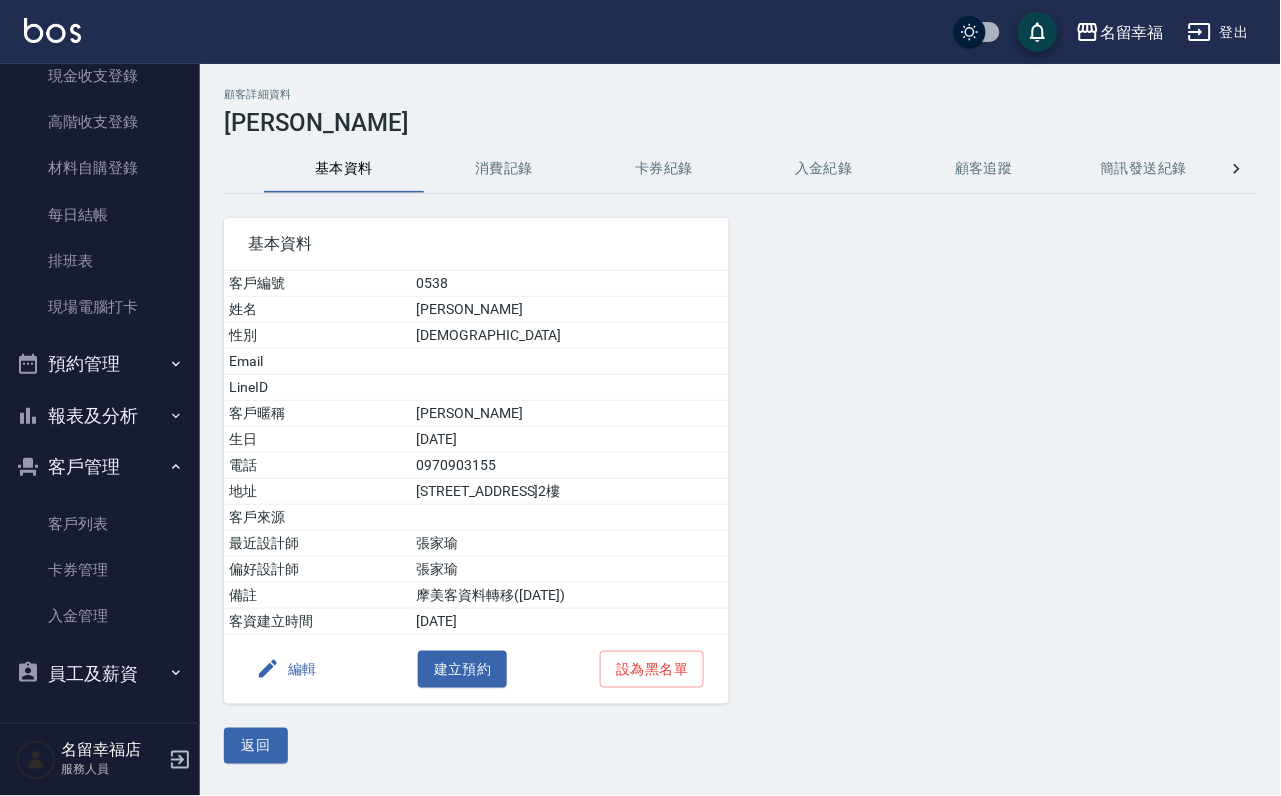 click on "消費記錄" at bounding box center [504, 169] 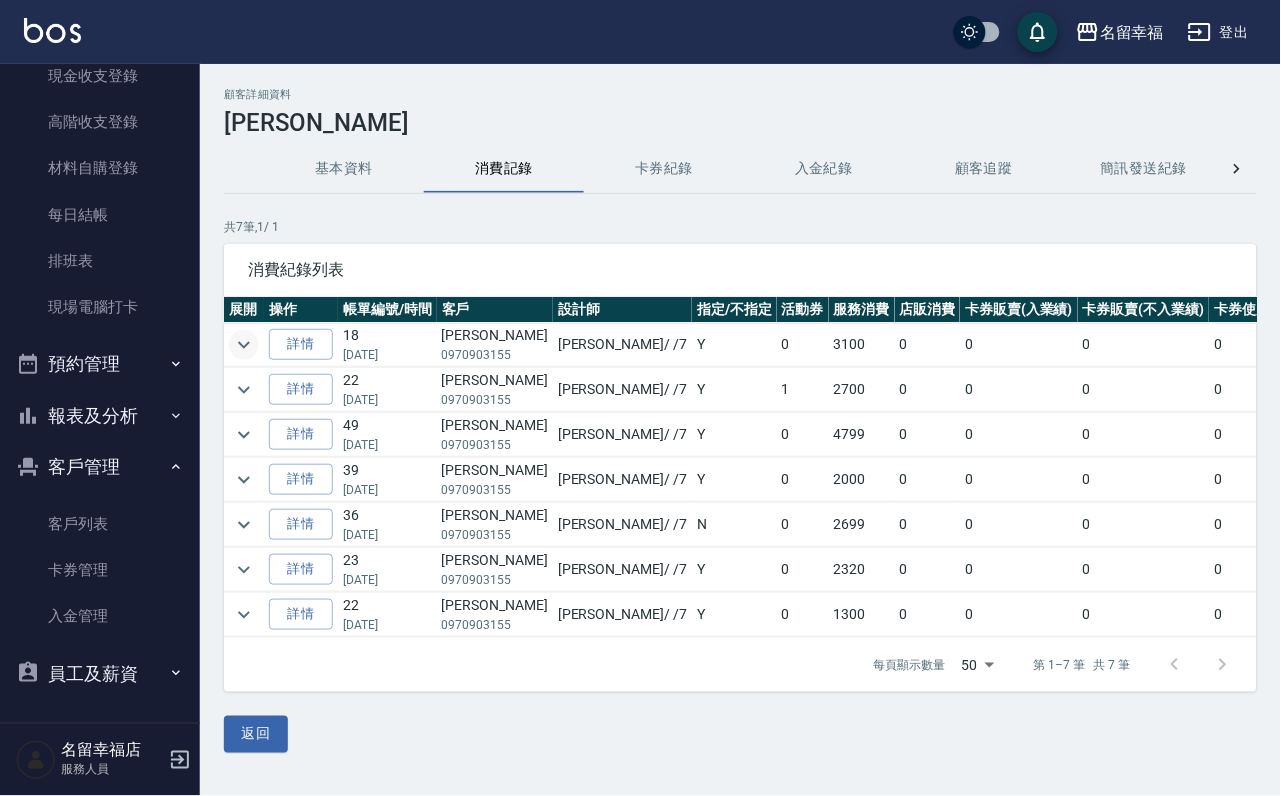 click 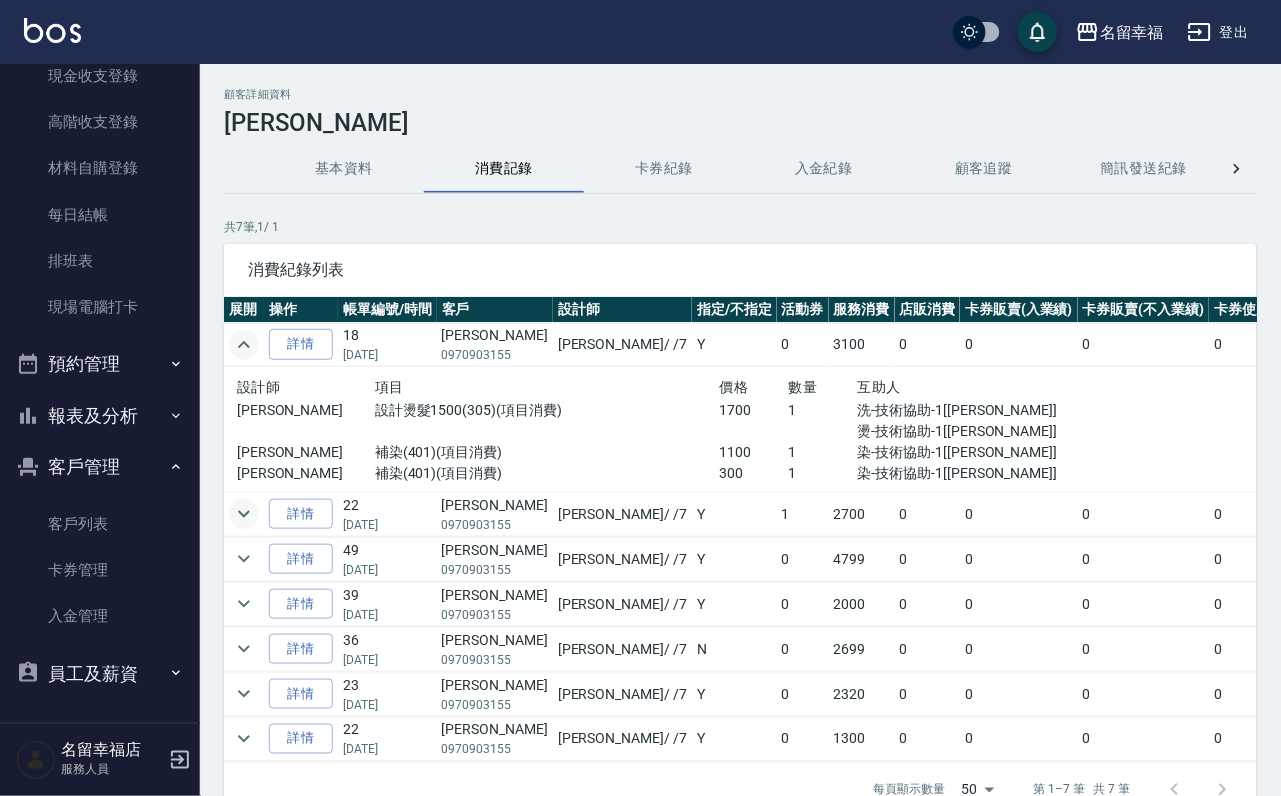 click 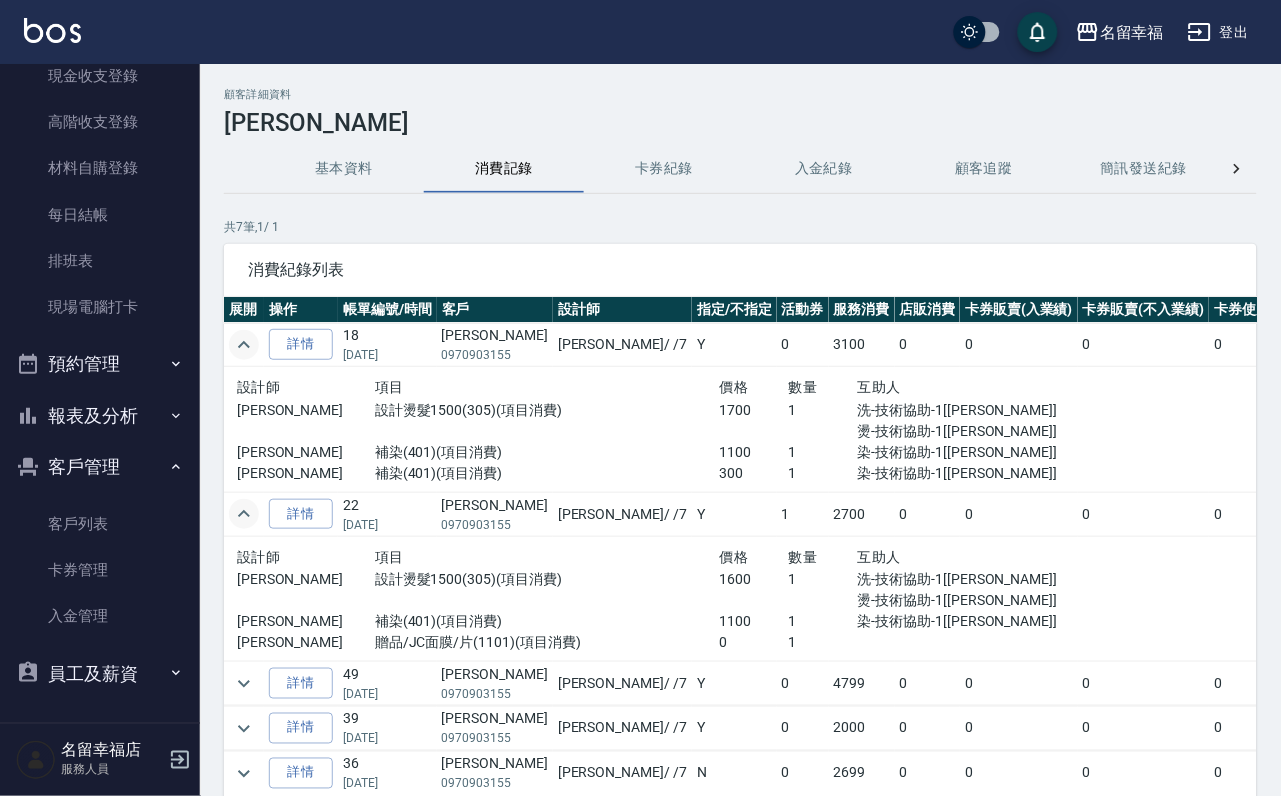 scroll, scrollTop: 150, scrollLeft: 0, axis: vertical 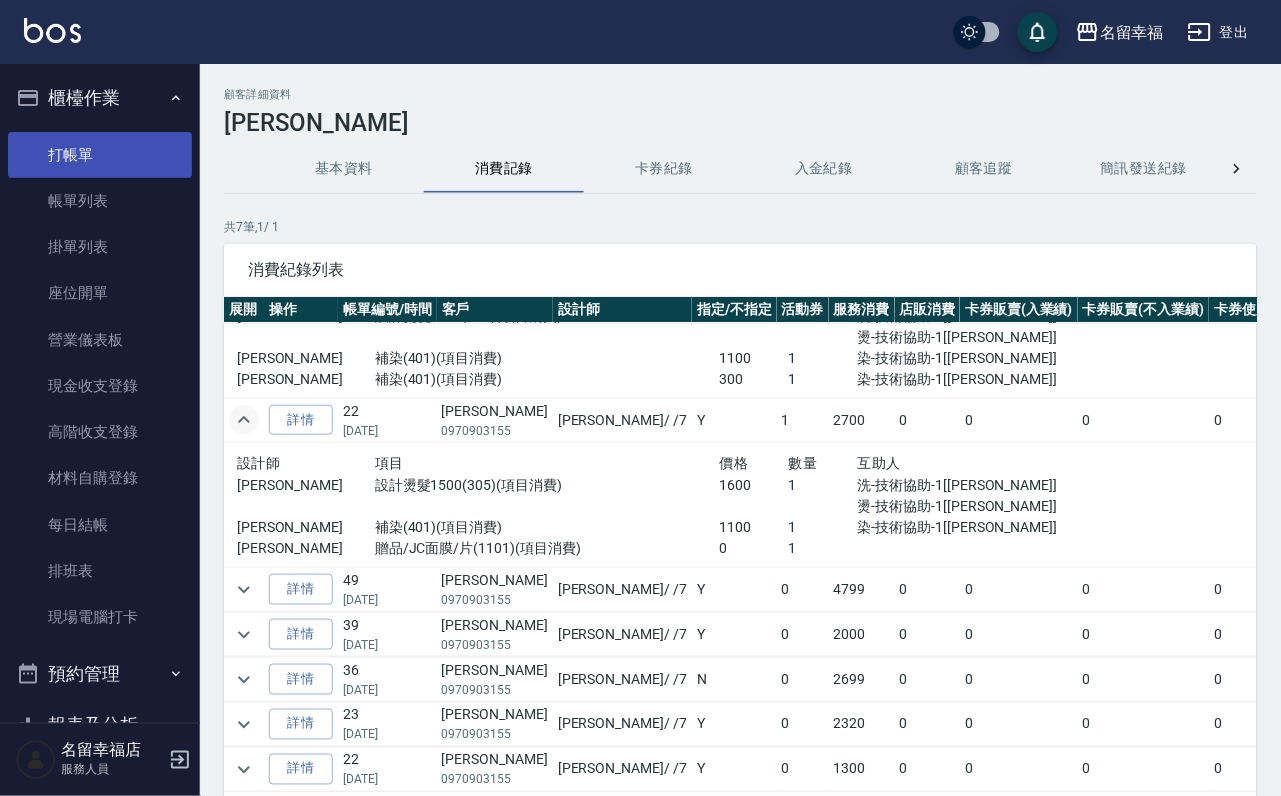 click on "打帳單" at bounding box center [100, 155] 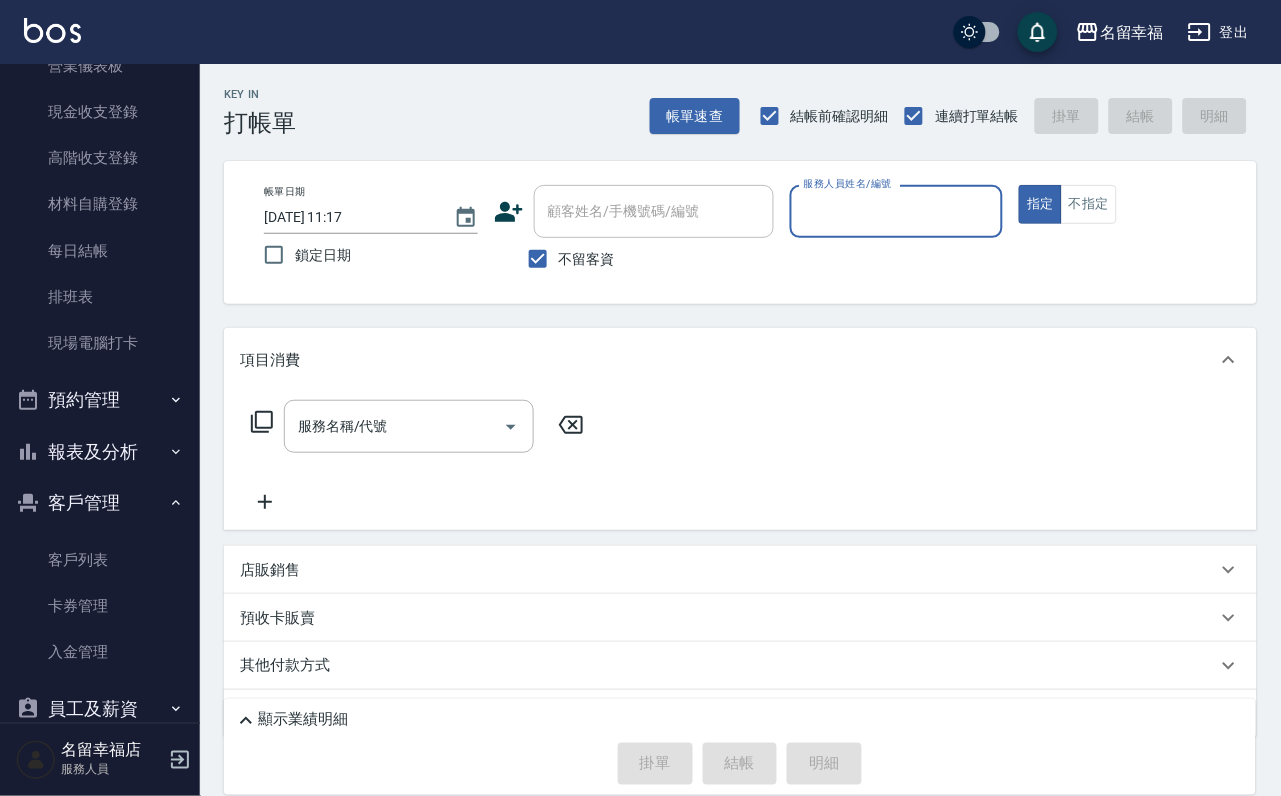 scroll, scrollTop: 394, scrollLeft: 0, axis: vertical 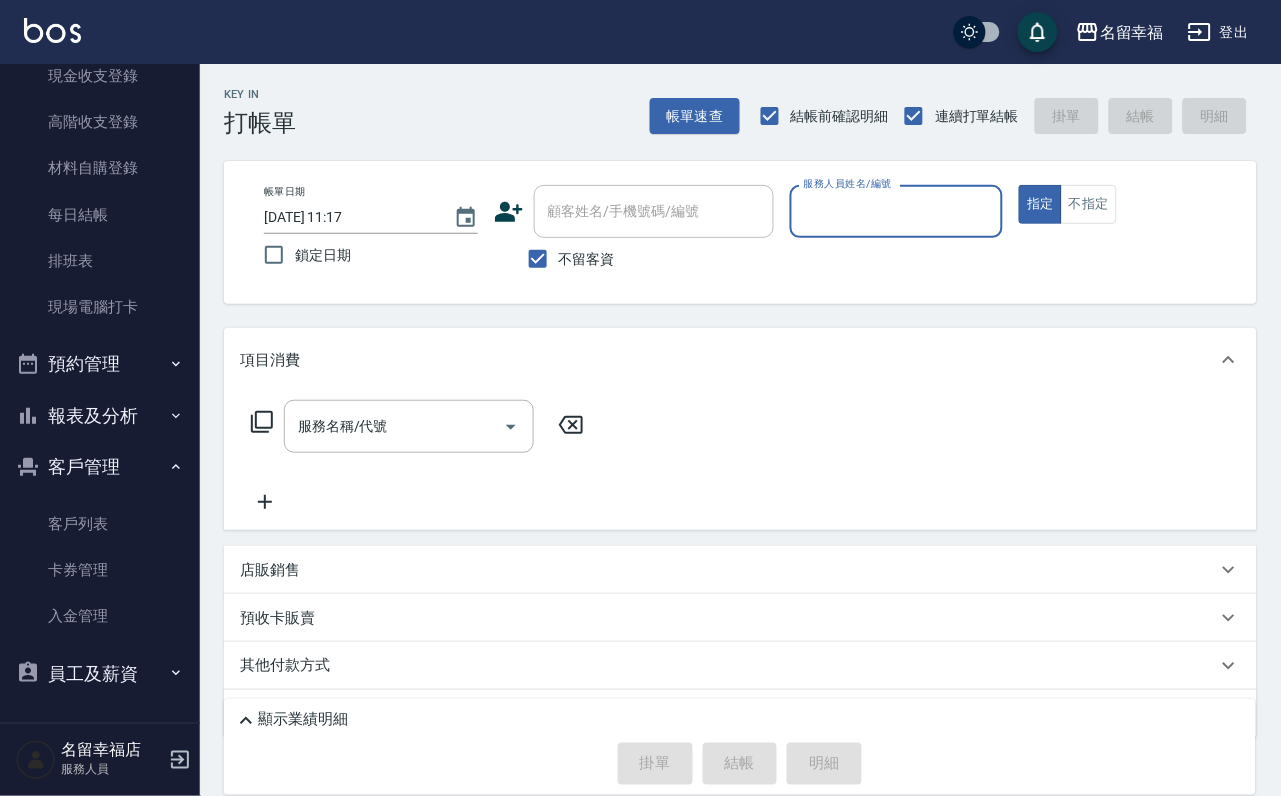 drag, startPoint x: 71, startPoint y: 491, endPoint x: 87, endPoint y: 472, distance: 24.839485 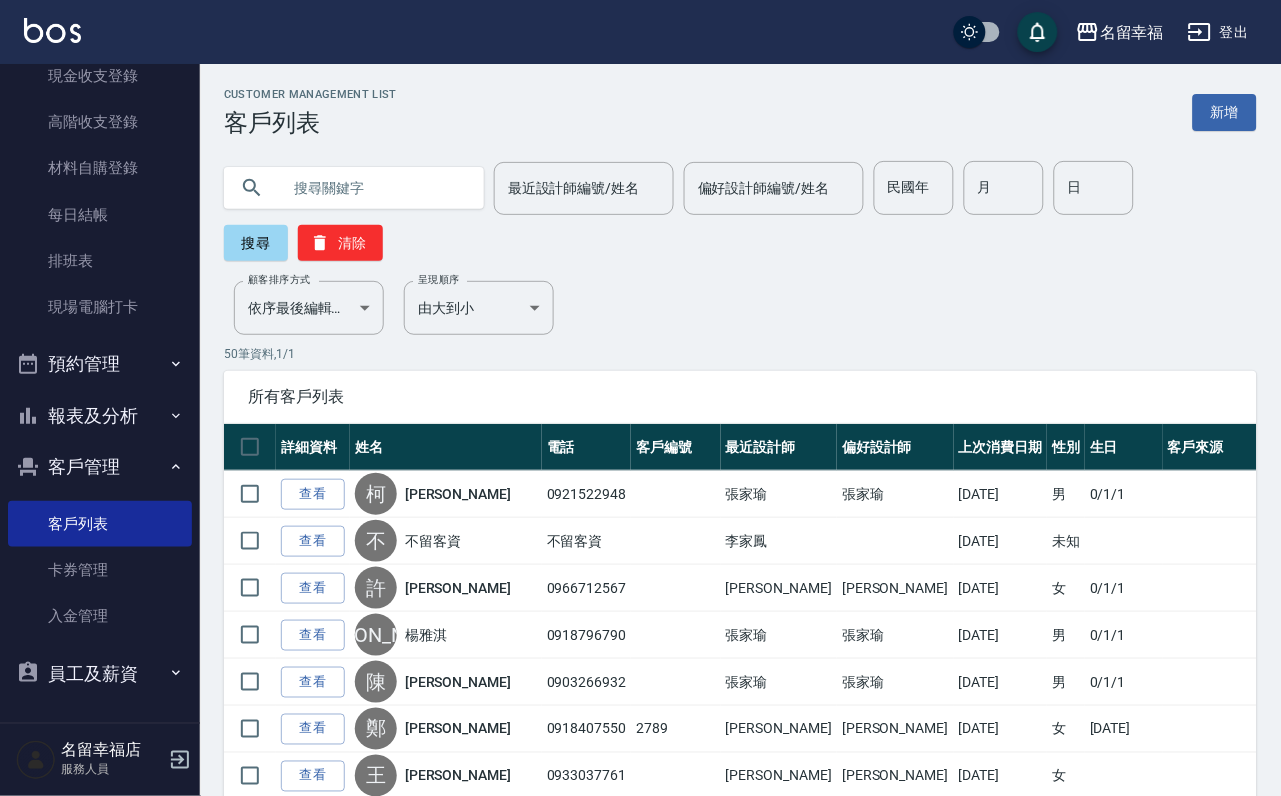 click at bounding box center [374, 188] 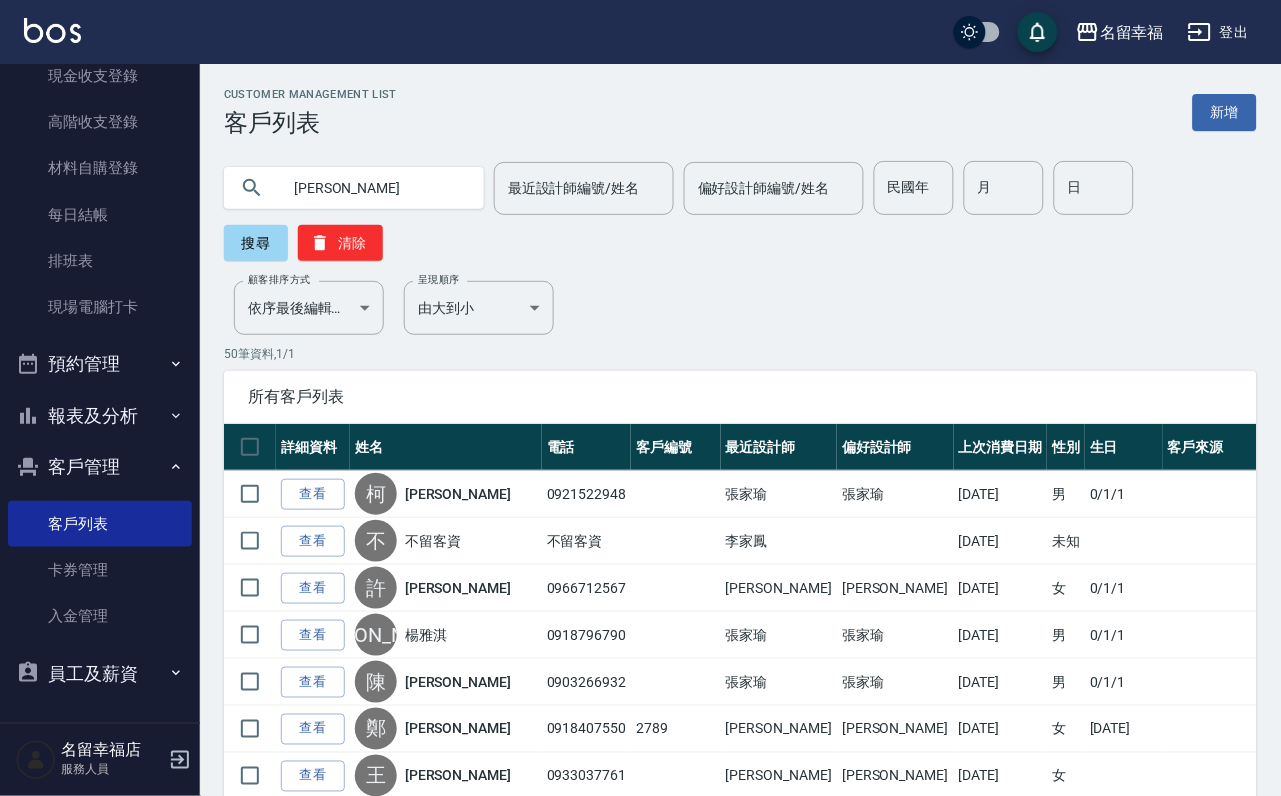 type on "[PERSON_NAME]" 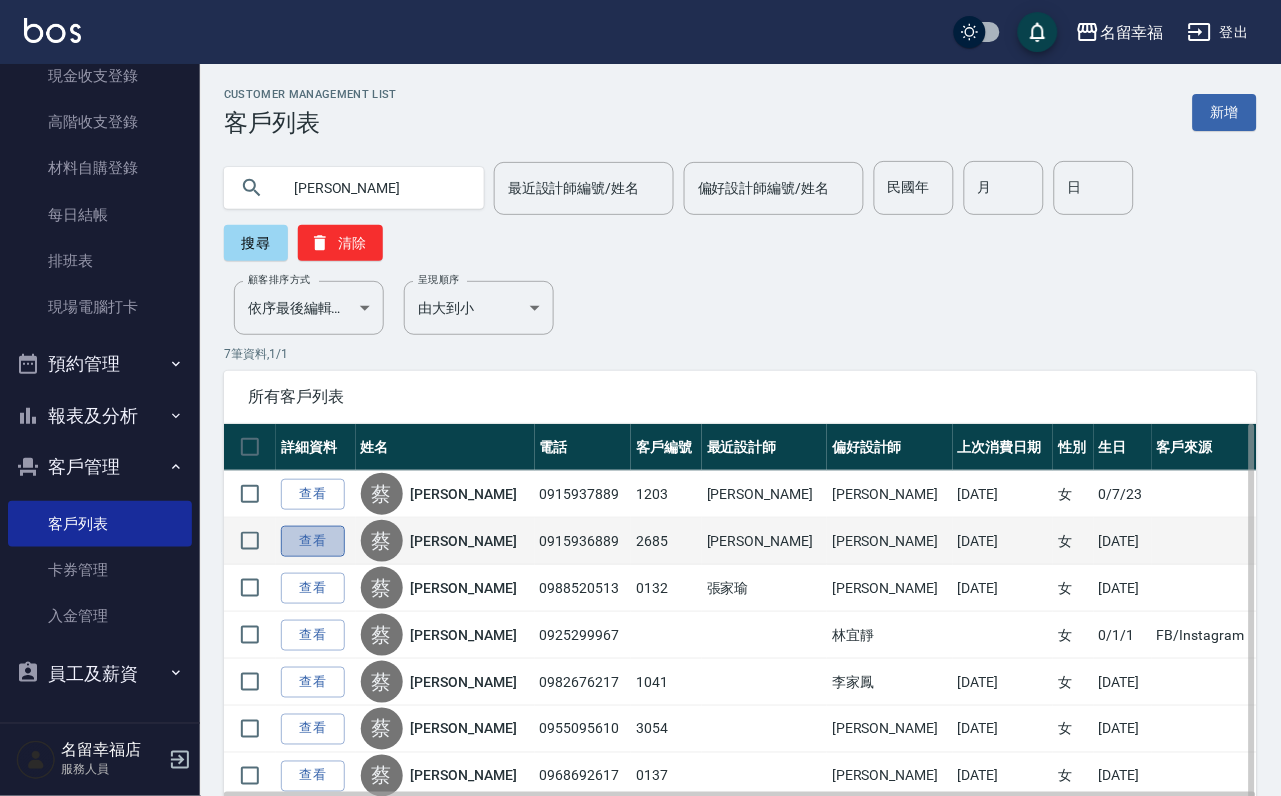 click on "查看" at bounding box center [313, 541] 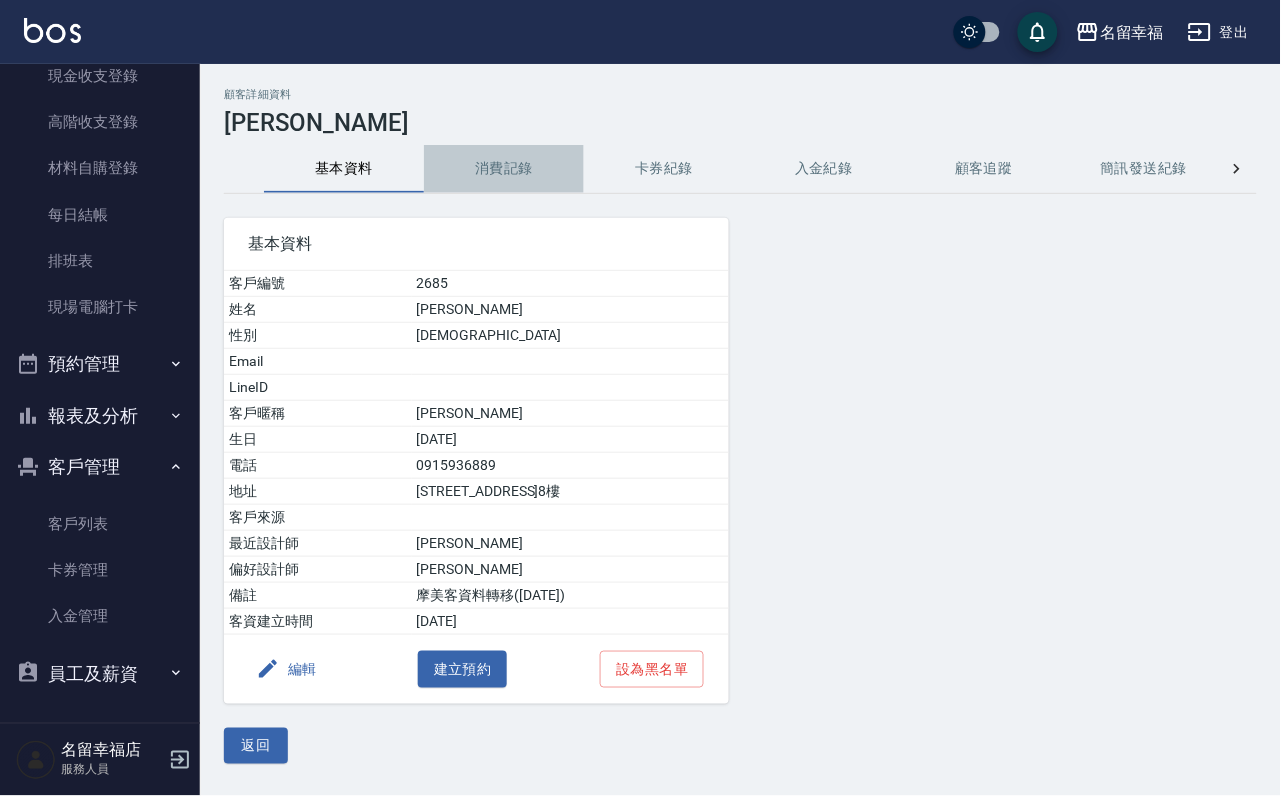 click on "消費記錄" at bounding box center [504, 169] 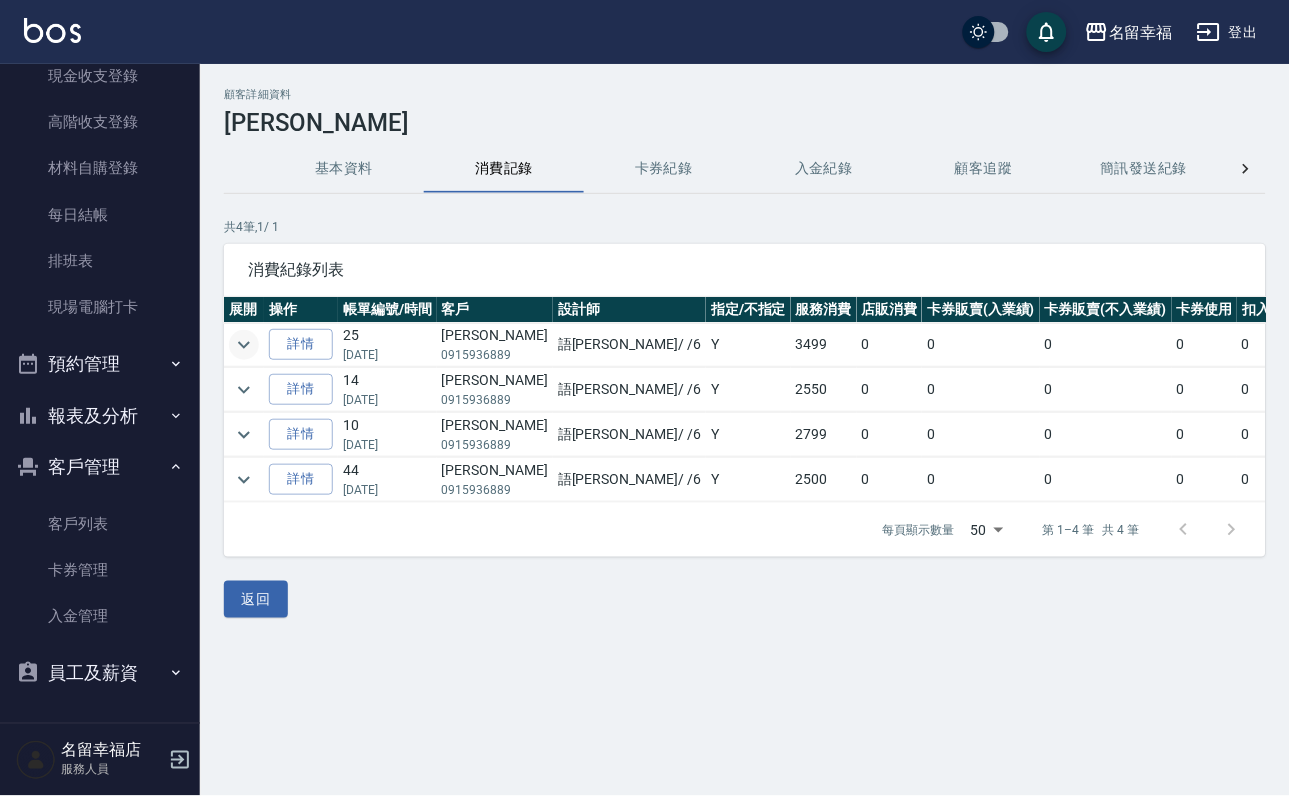 click 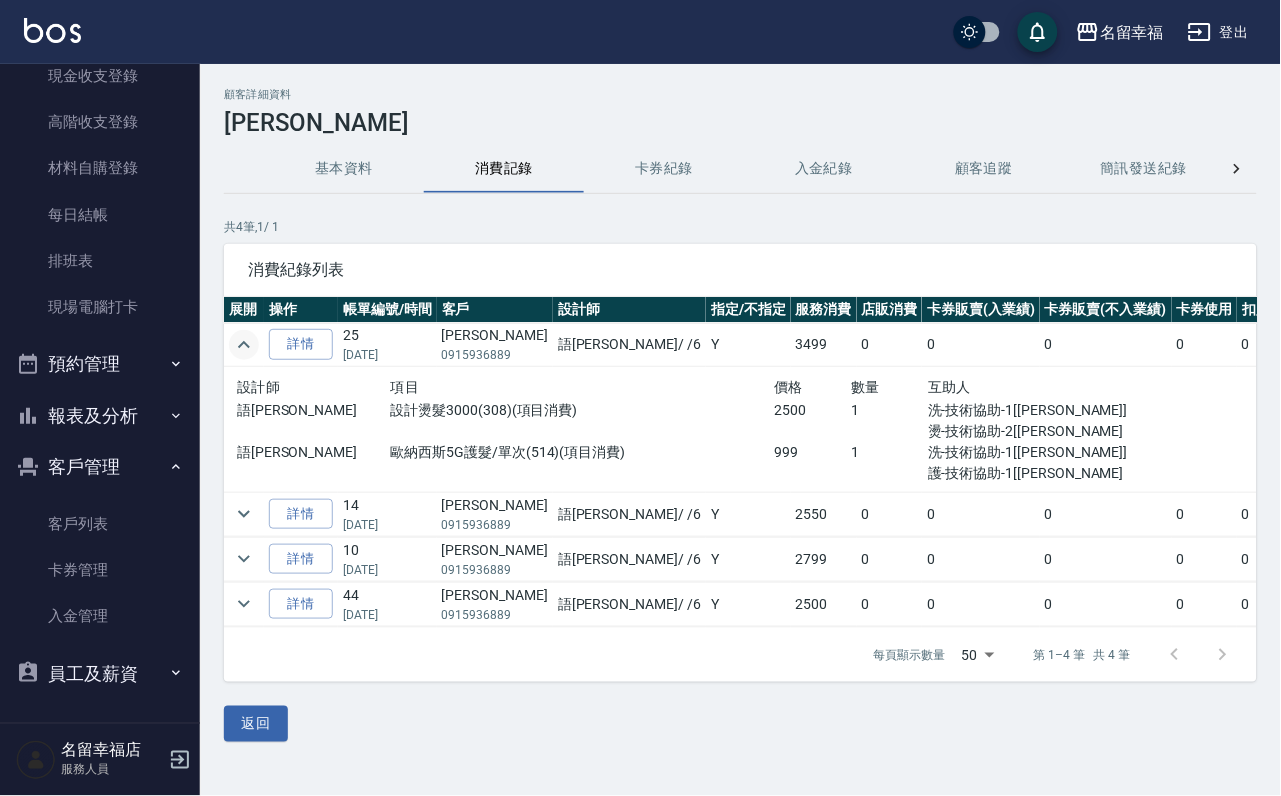 click 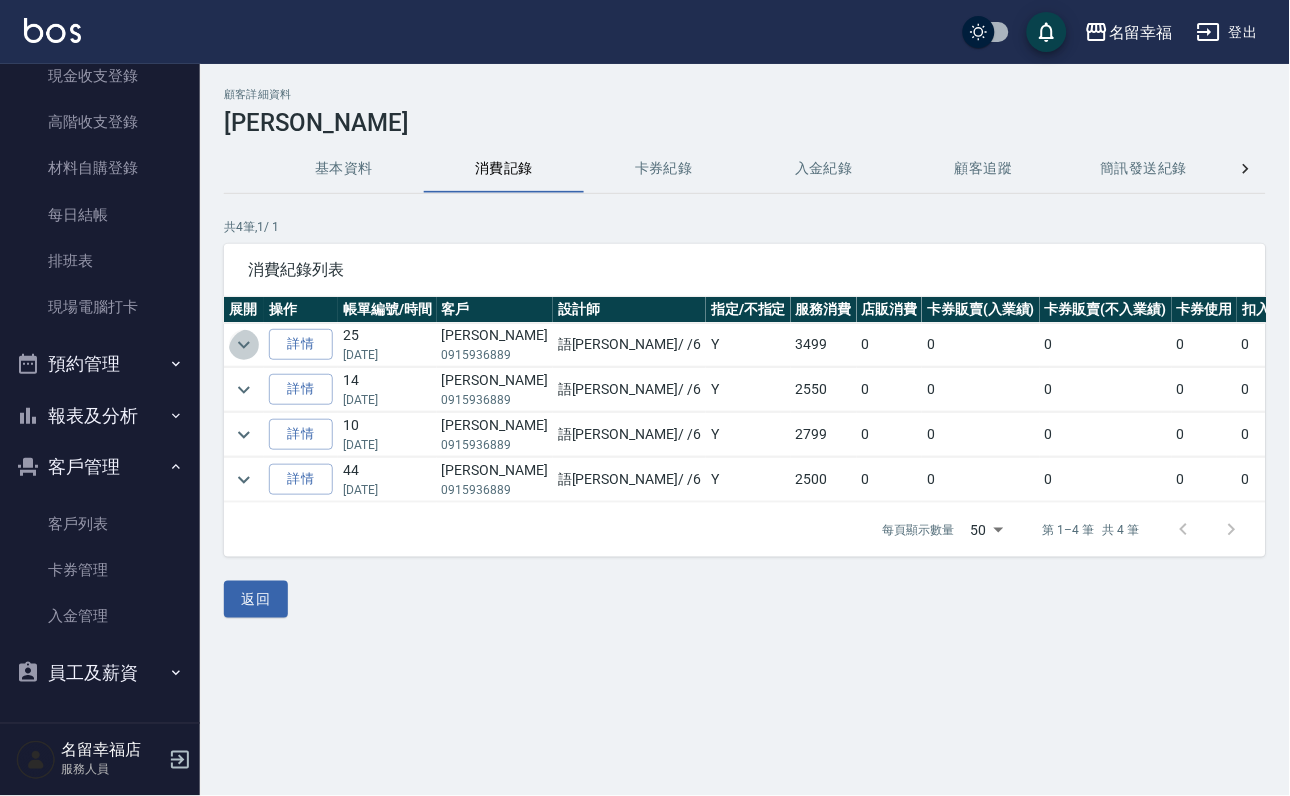 click 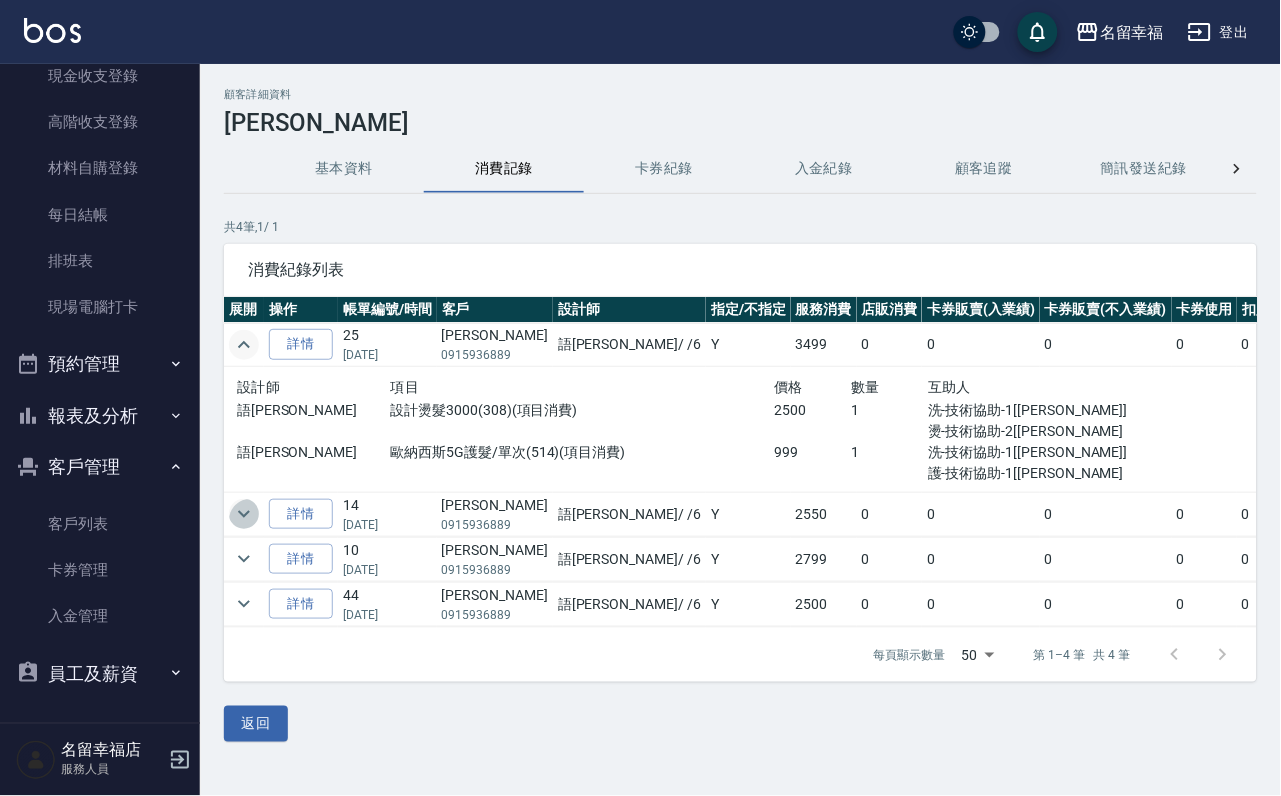 click 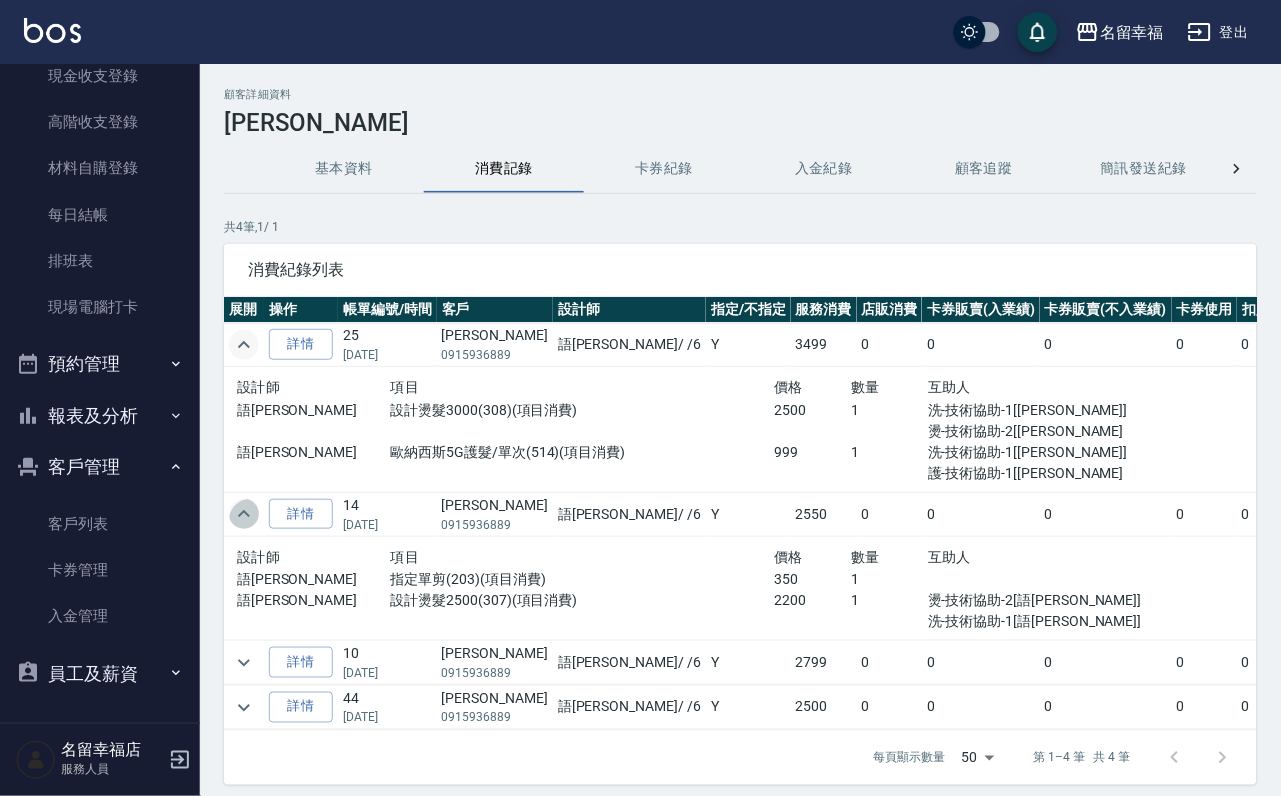 click 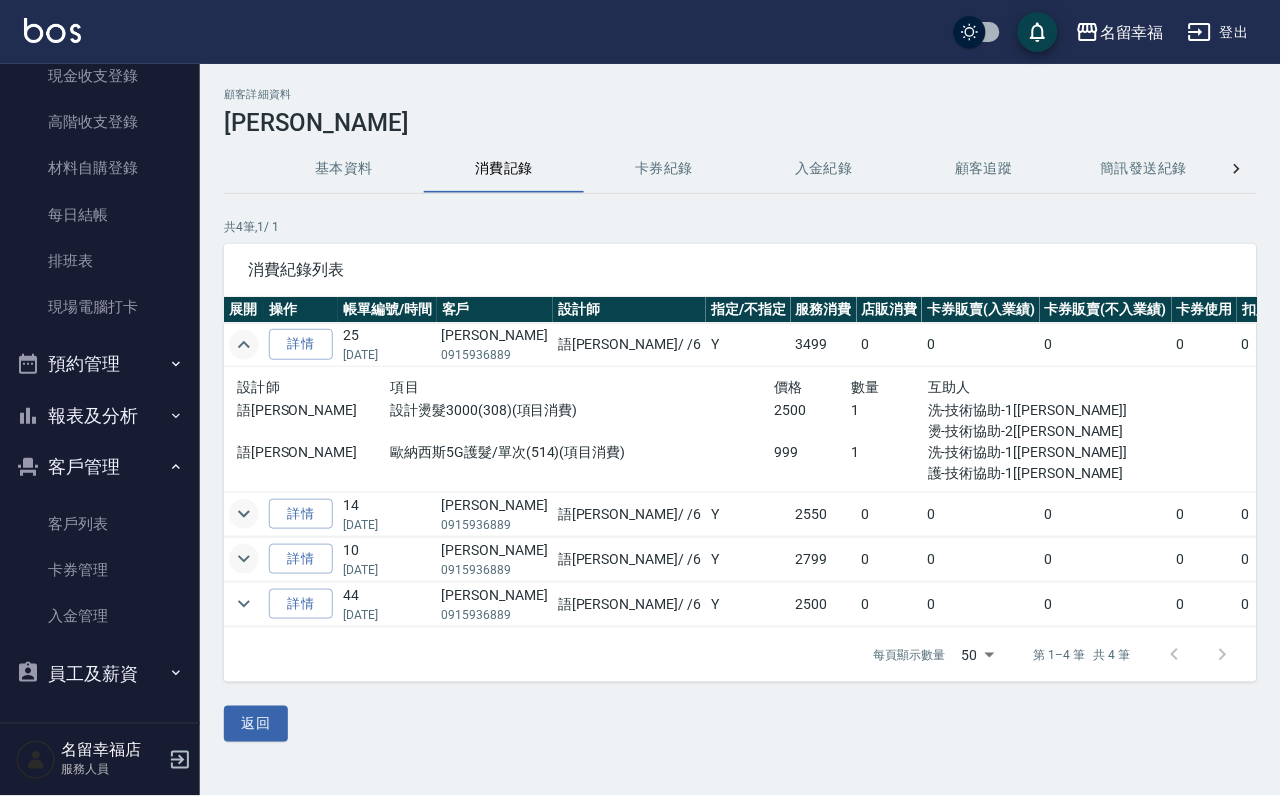 click 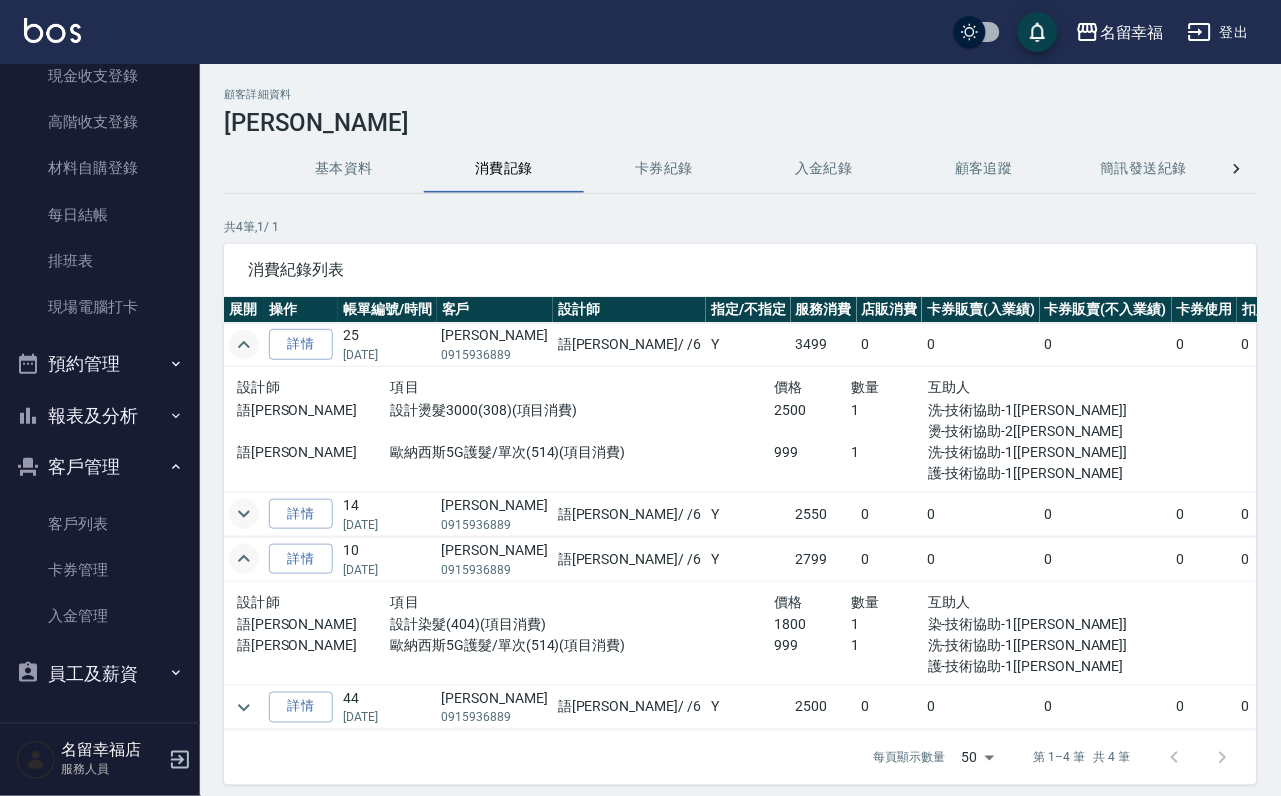 click 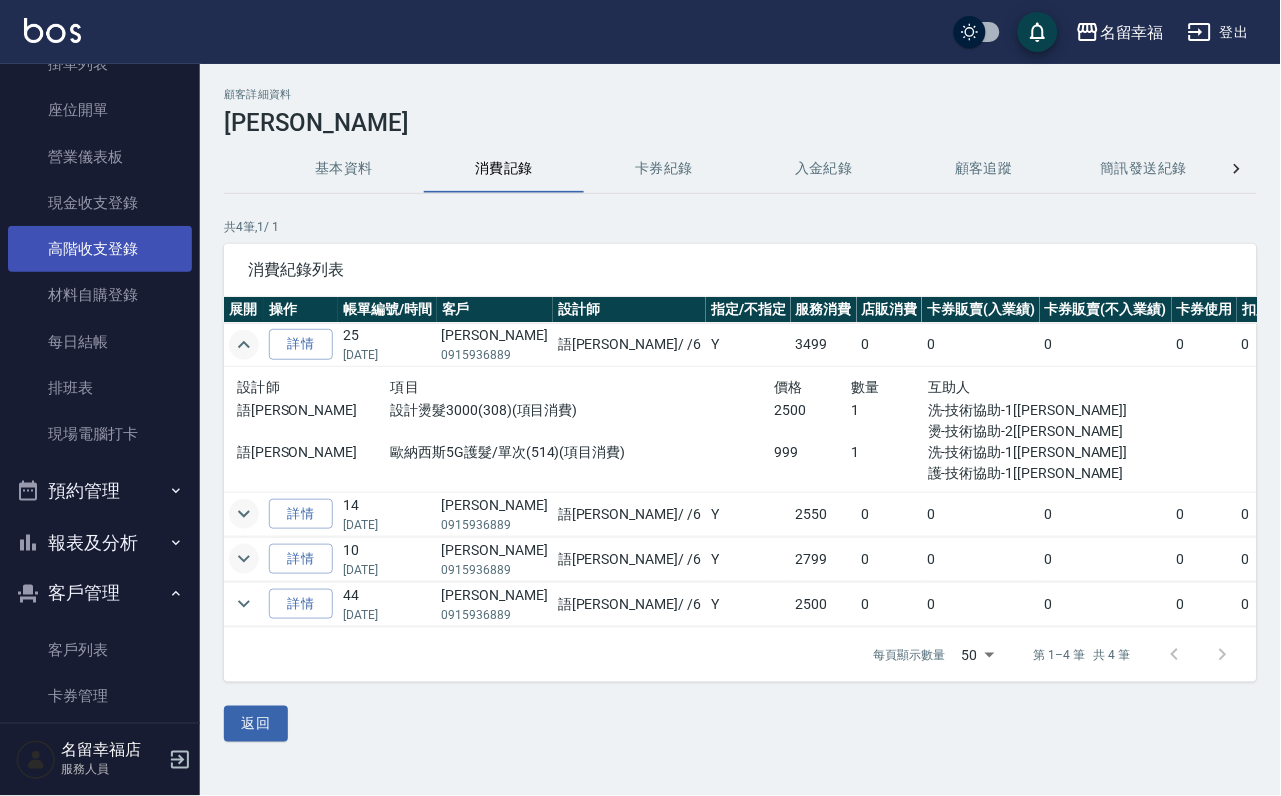 scroll, scrollTop: 0, scrollLeft: 0, axis: both 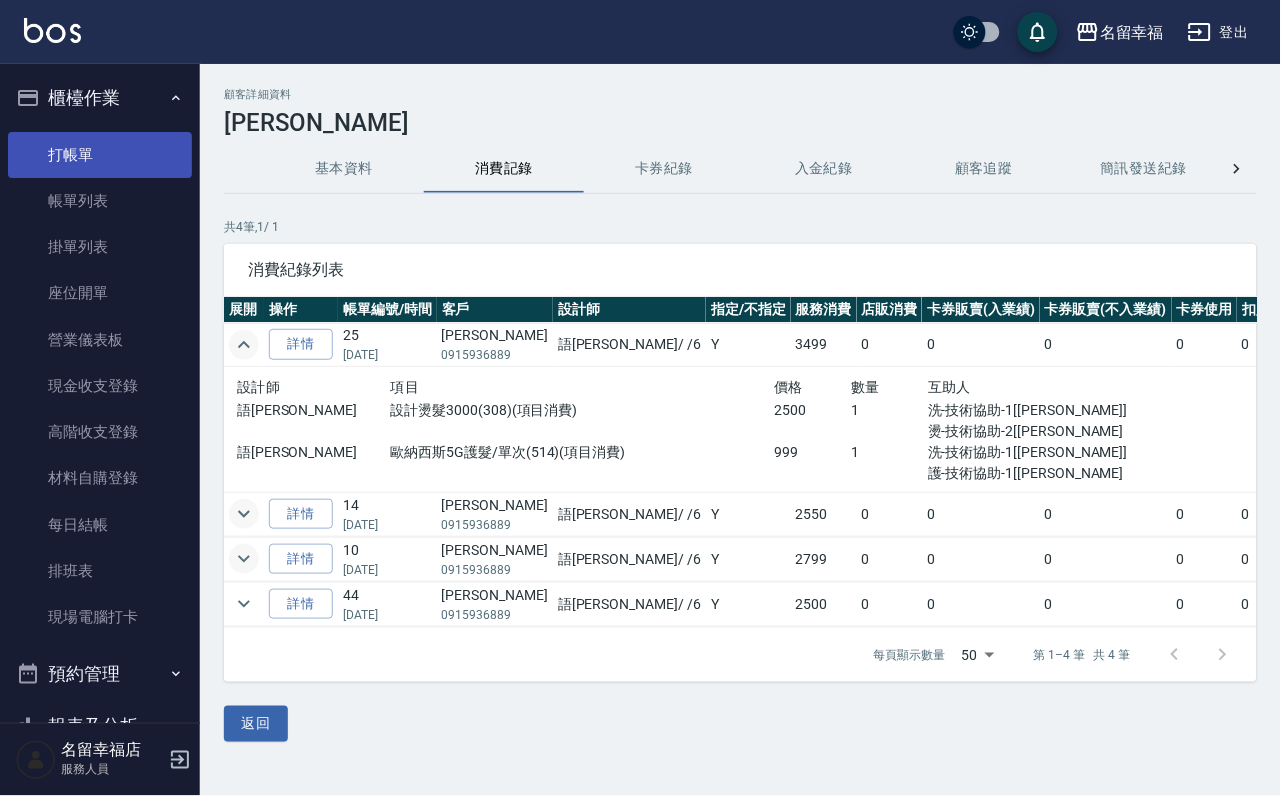 click on "打帳單" at bounding box center (100, 155) 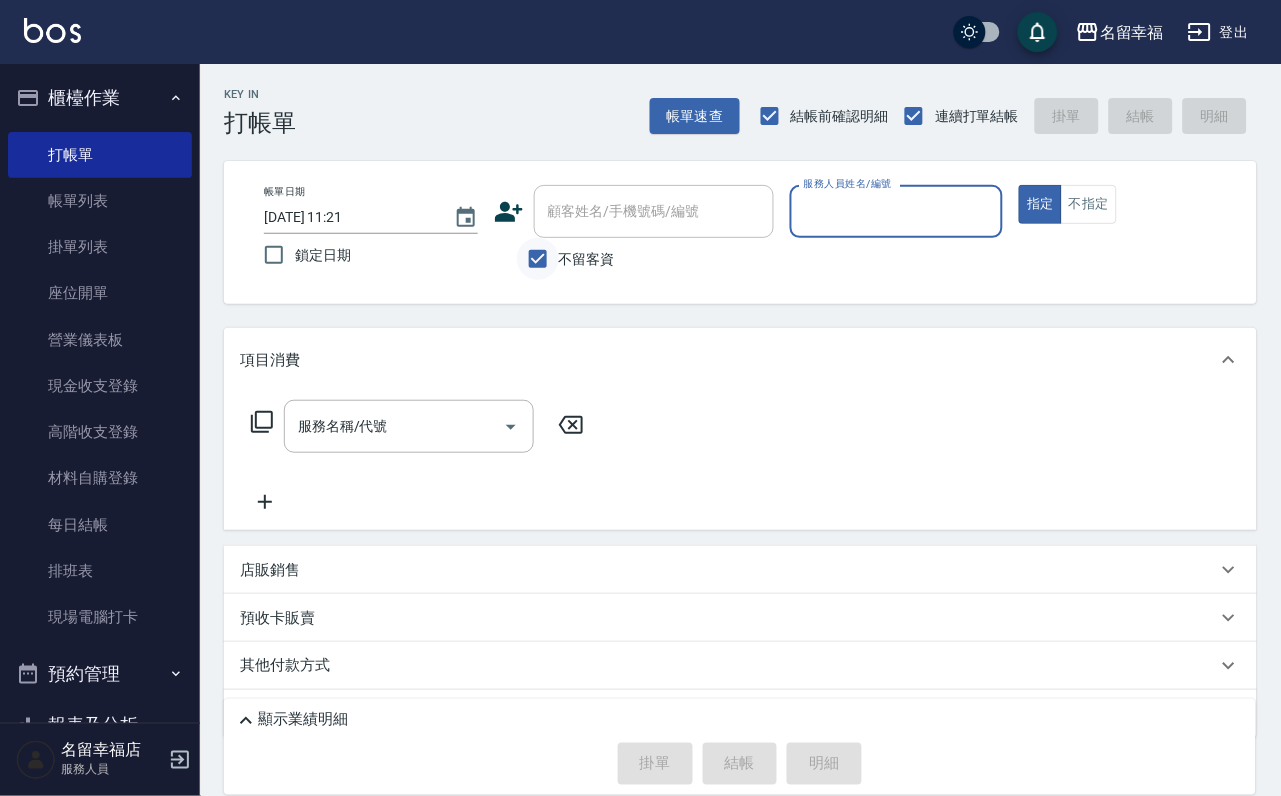 click on "不留客資" at bounding box center [538, 259] 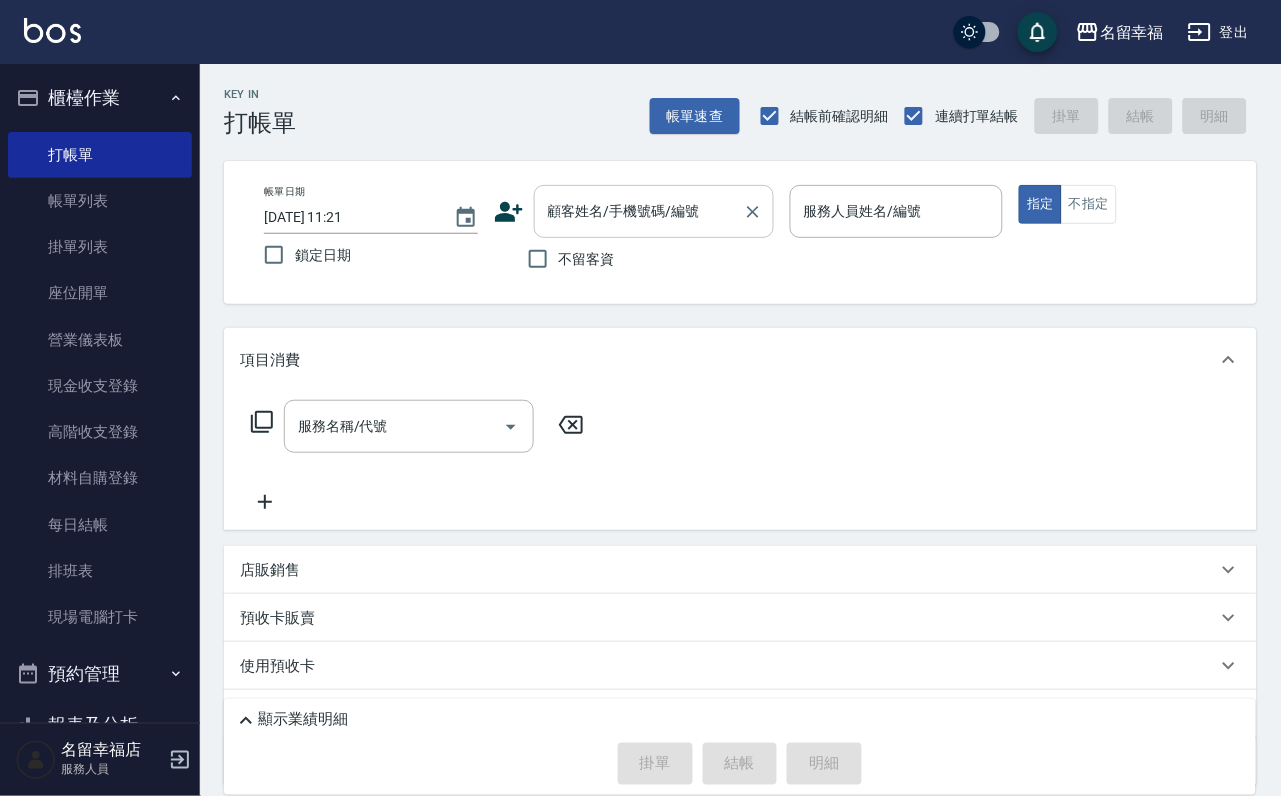 click on "顧客姓名/手機號碼/編號" at bounding box center [639, 211] 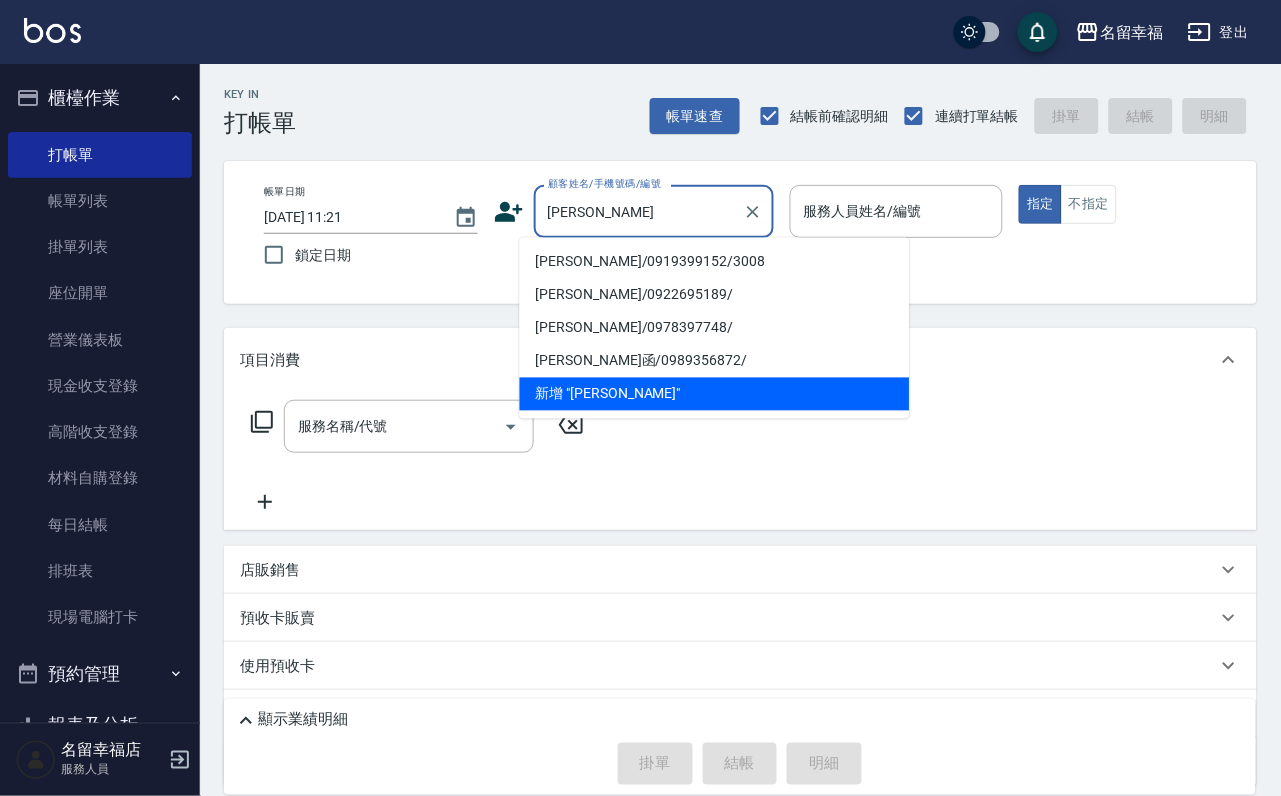 click on "[PERSON_NAME]/0919399152/3008" at bounding box center (715, 262) 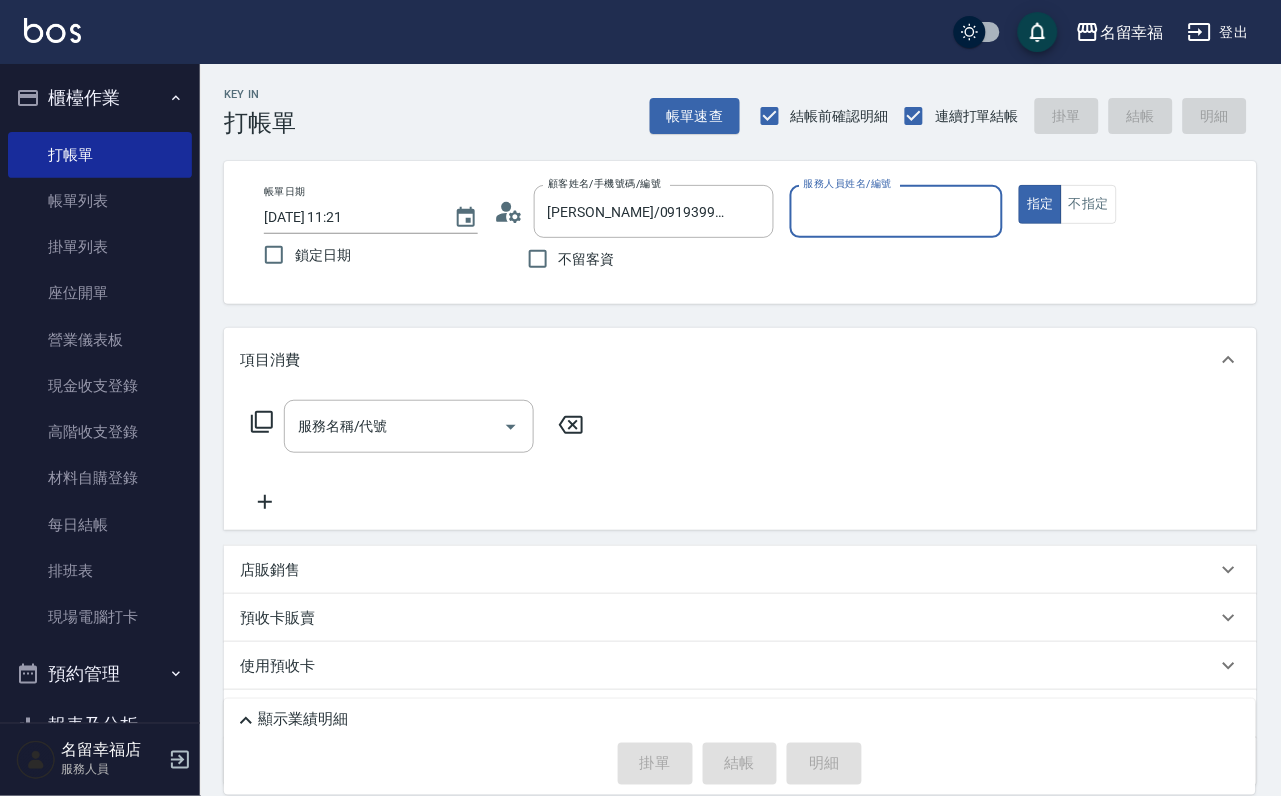 type on "[PERSON_NAME]-2" 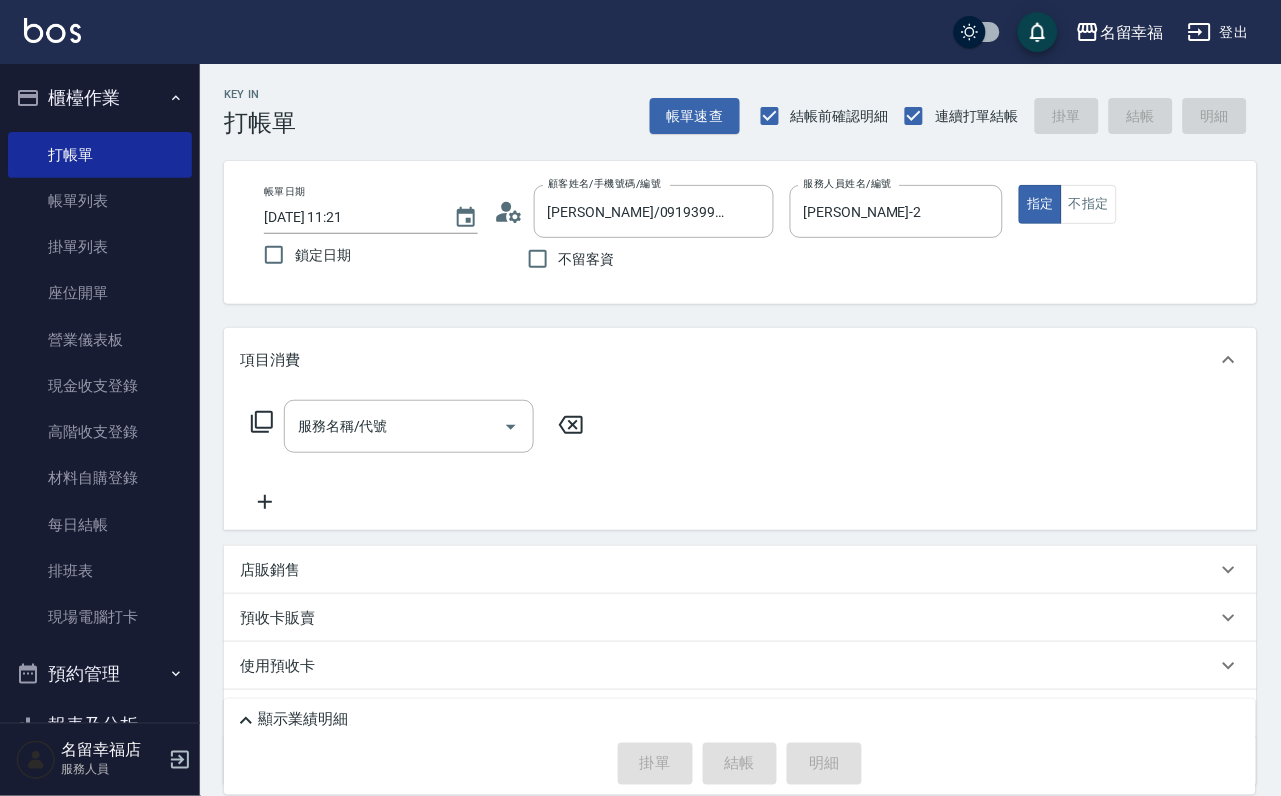 click 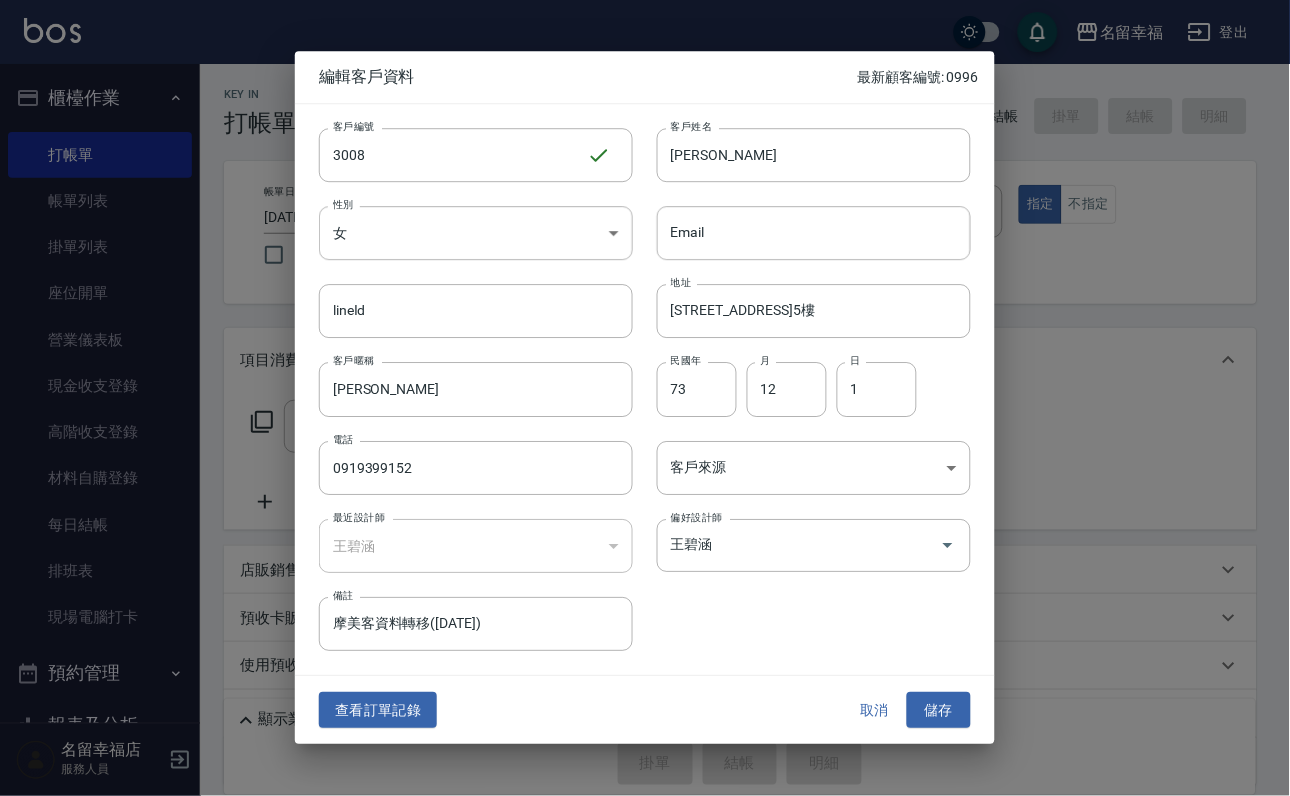 click on "查看訂單記錄" at bounding box center [378, 710] 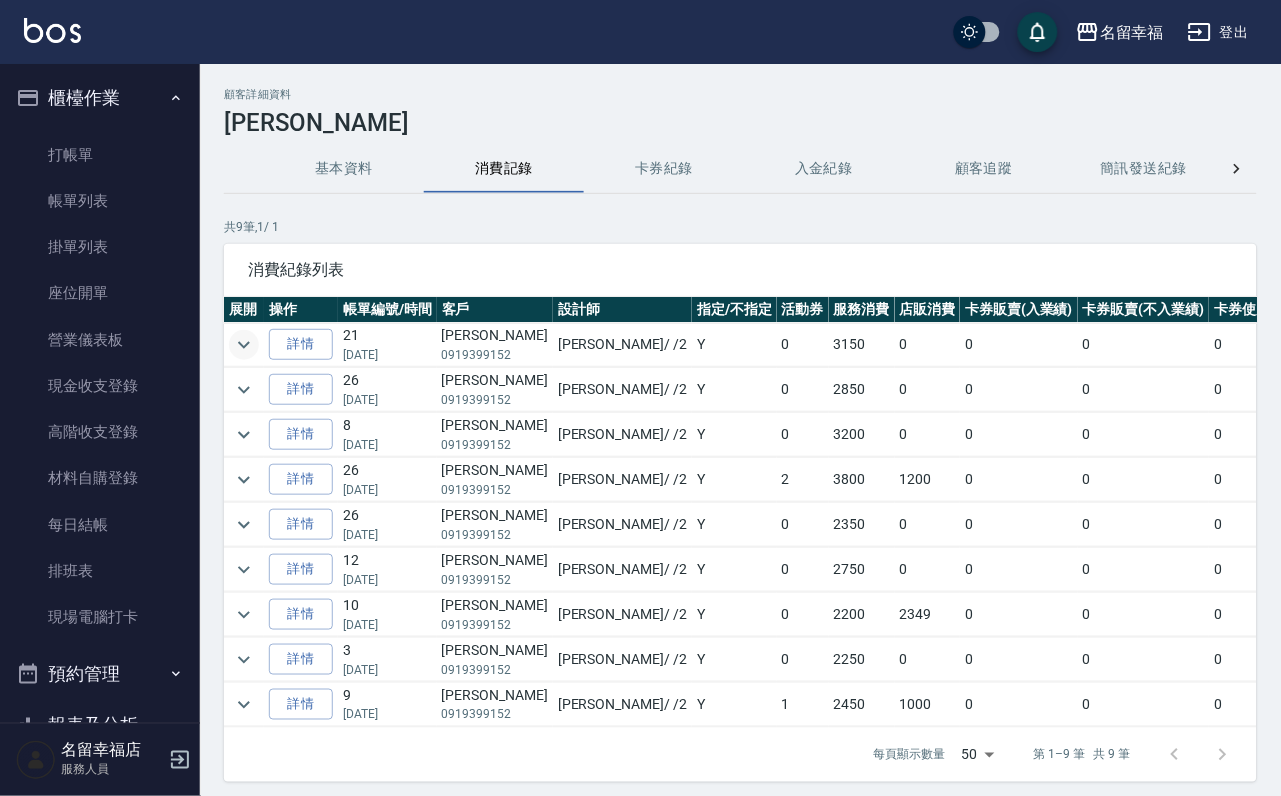 click 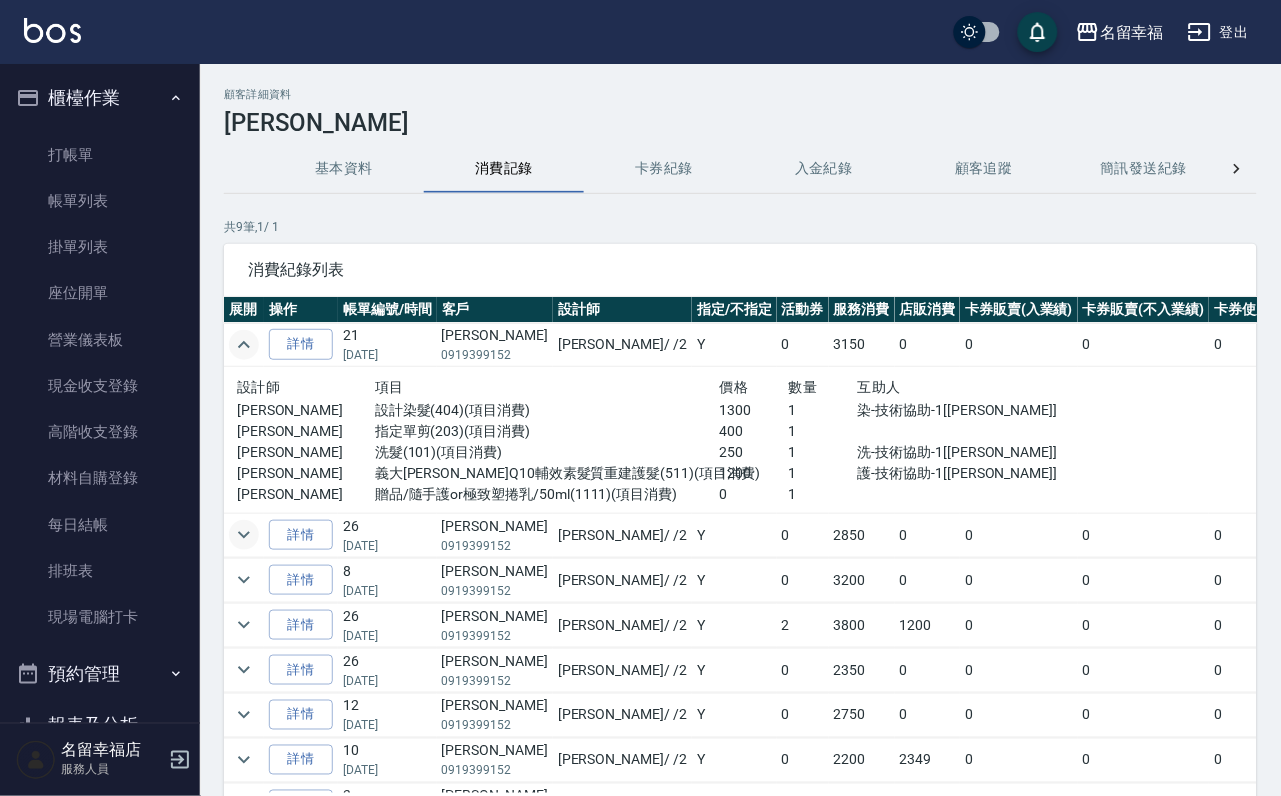 click 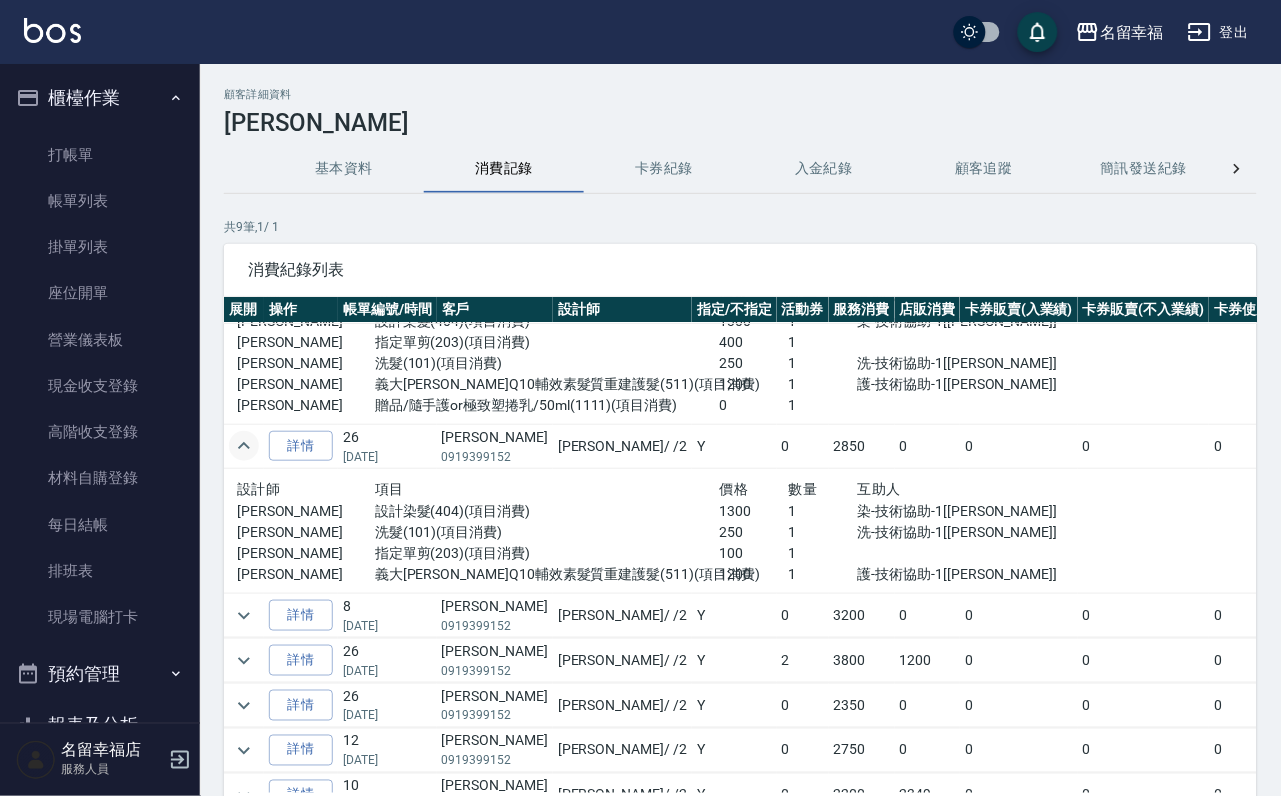 scroll, scrollTop: 150, scrollLeft: 0, axis: vertical 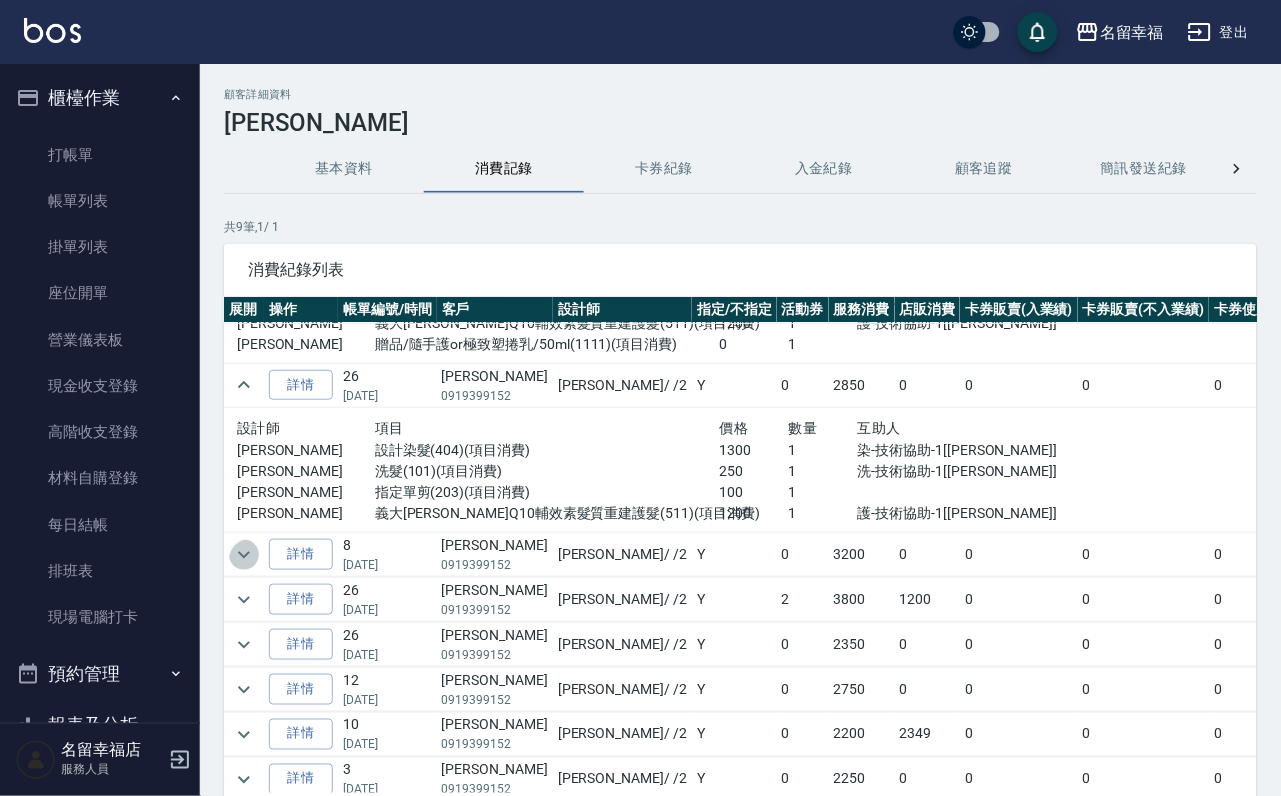click 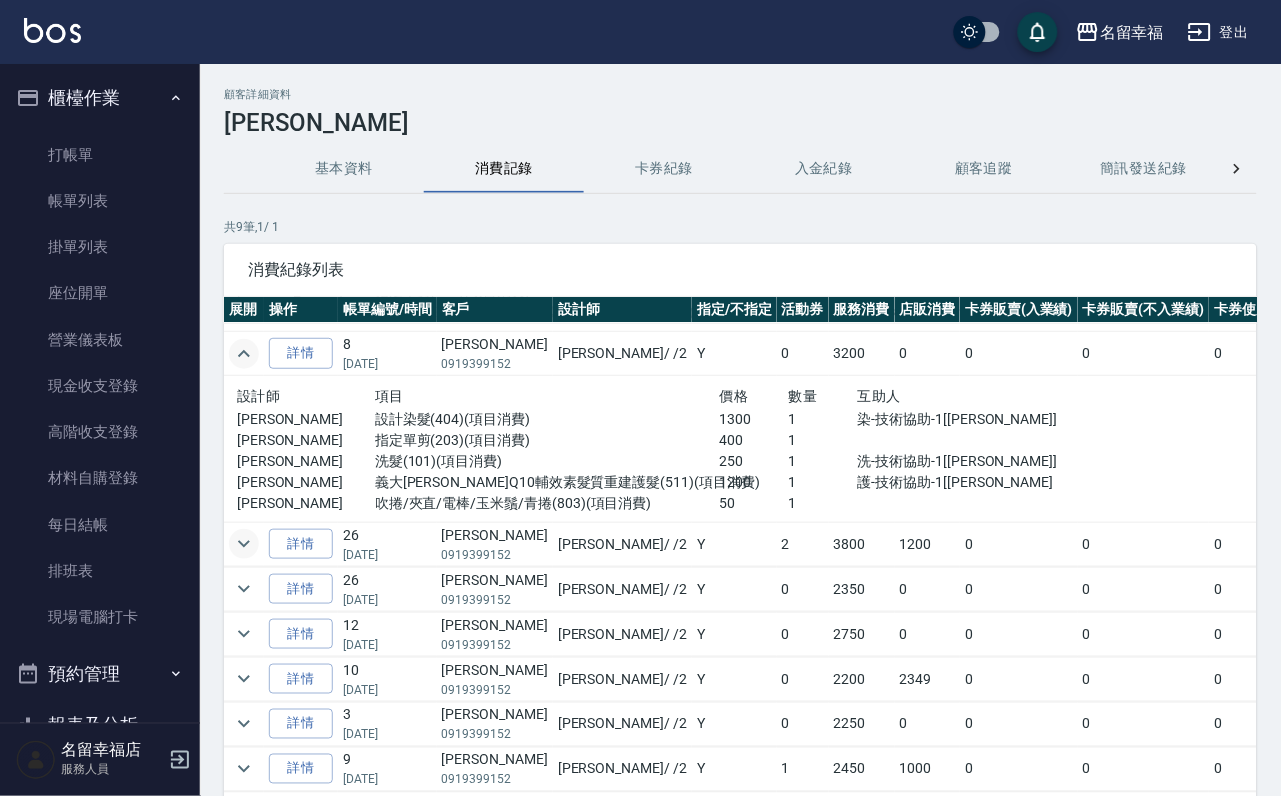 scroll, scrollTop: 442, scrollLeft: 0, axis: vertical 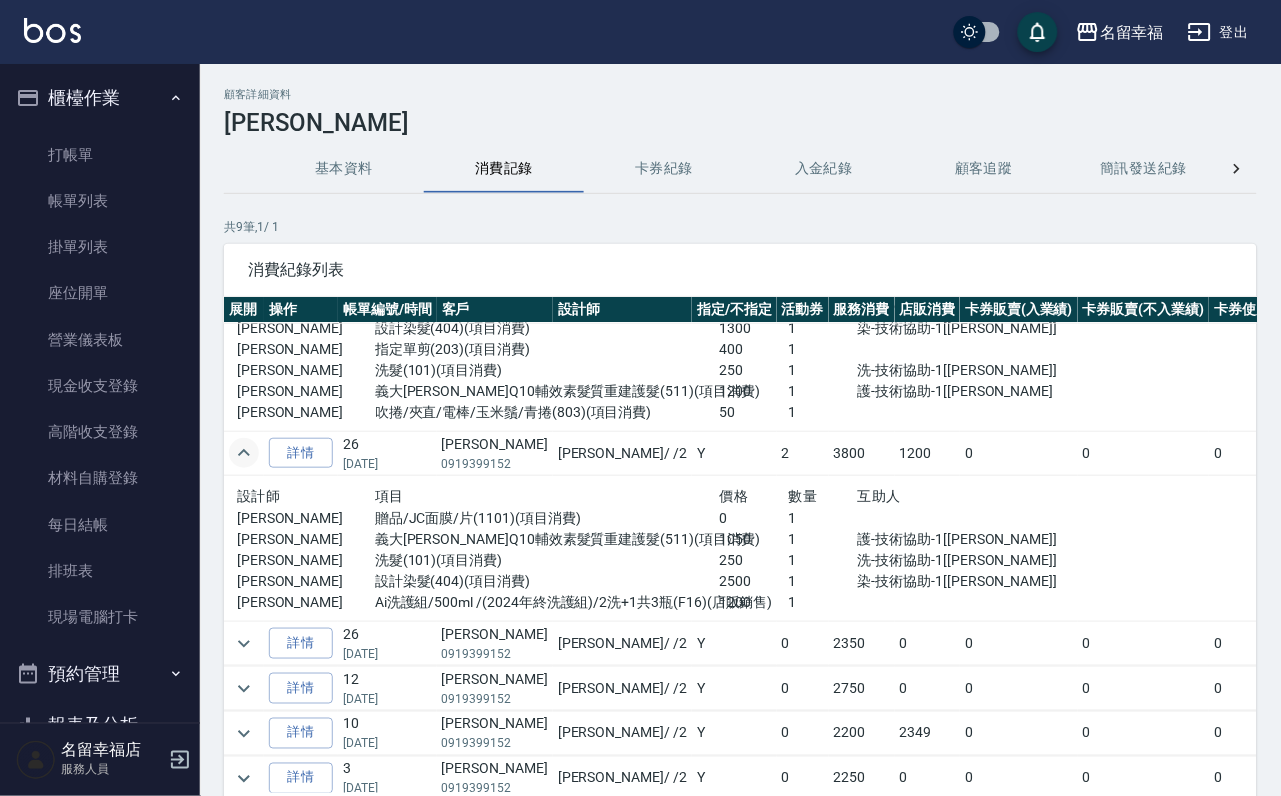 click 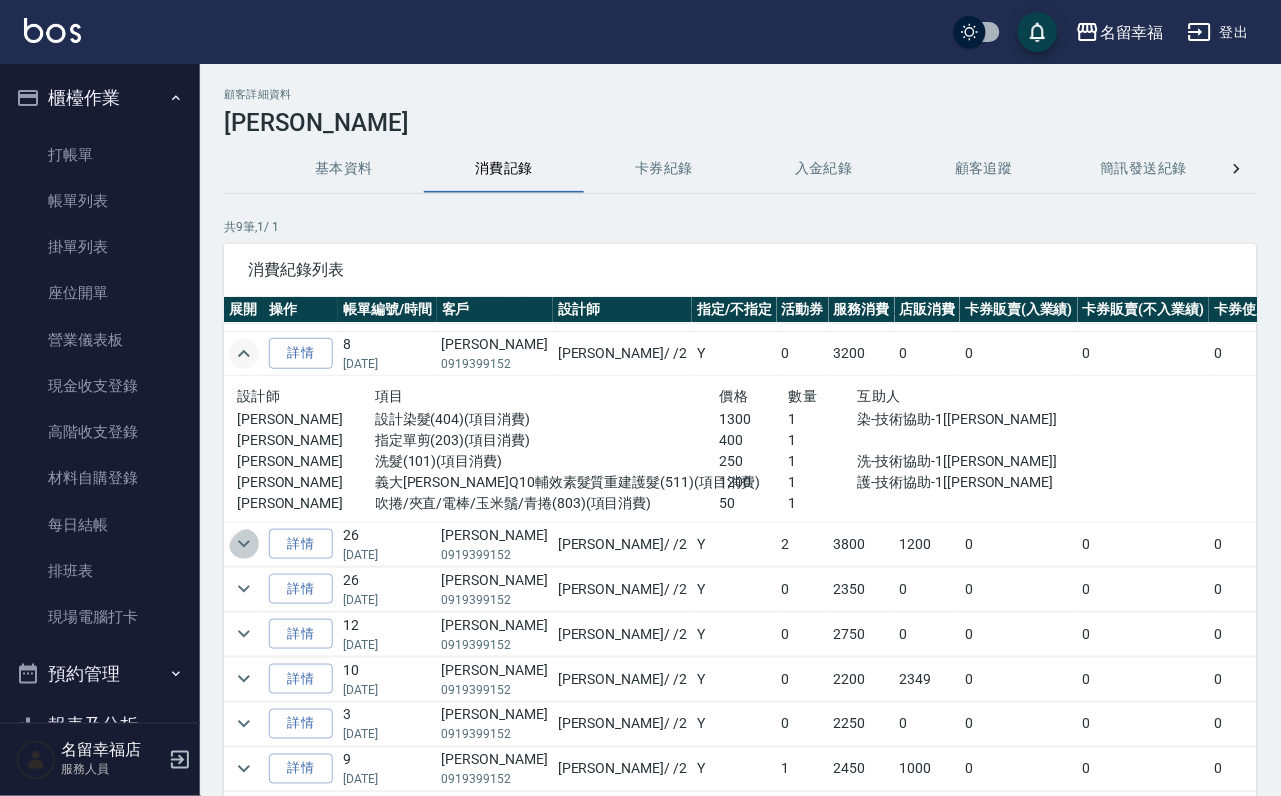 click 